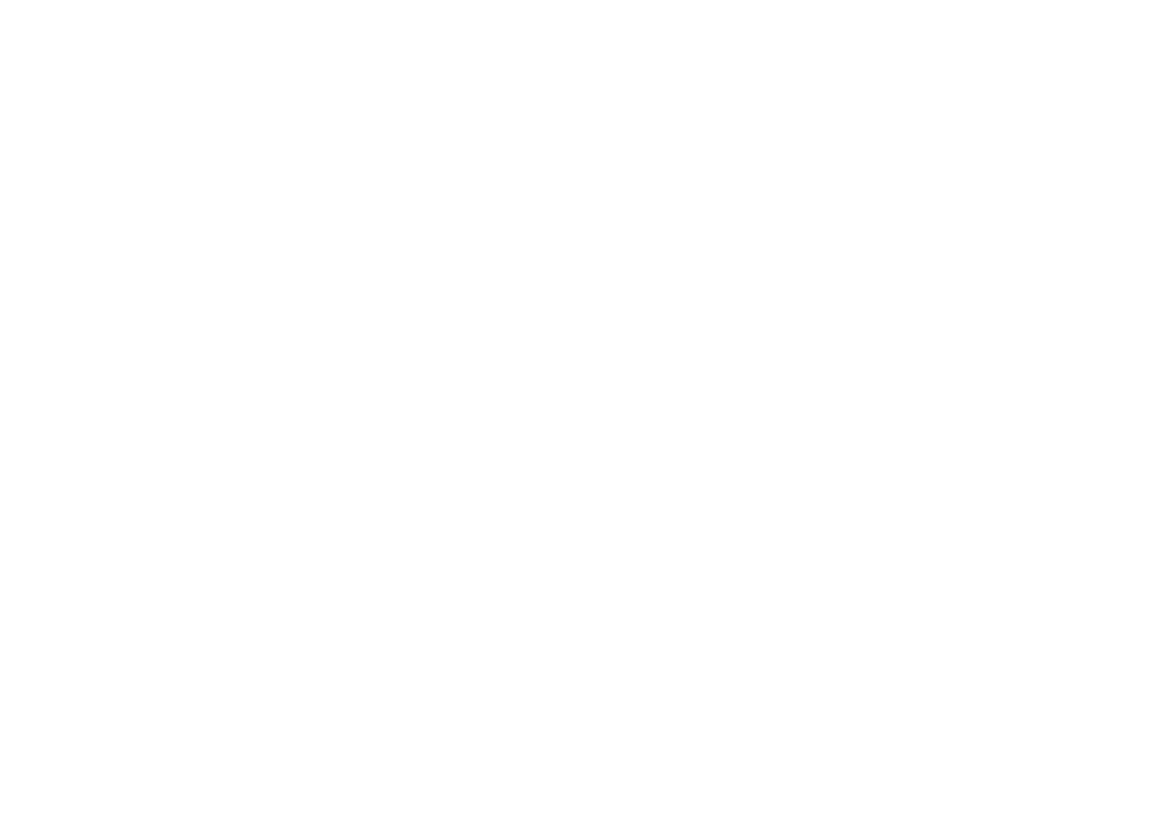 scroll, scrollTop: 0, scrollLeft: 0, axis: both 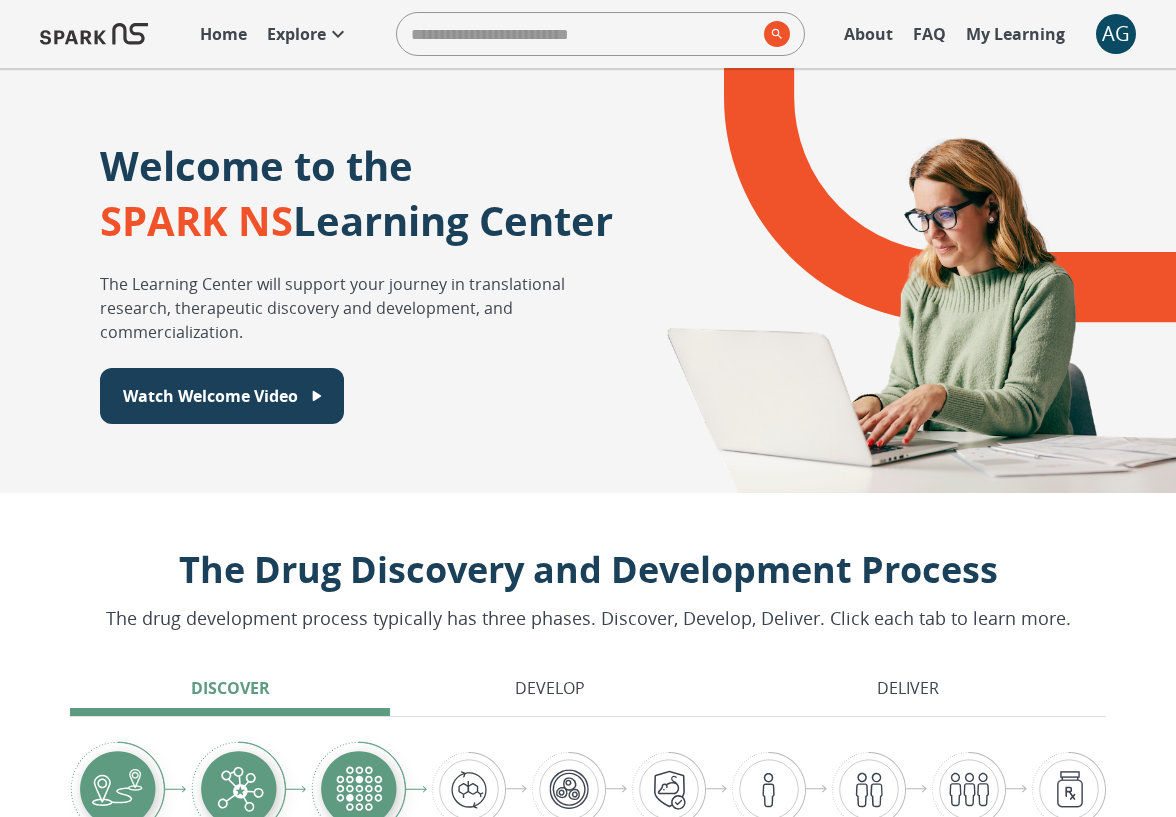 click on "AG" at bounding box center (1116, 34) 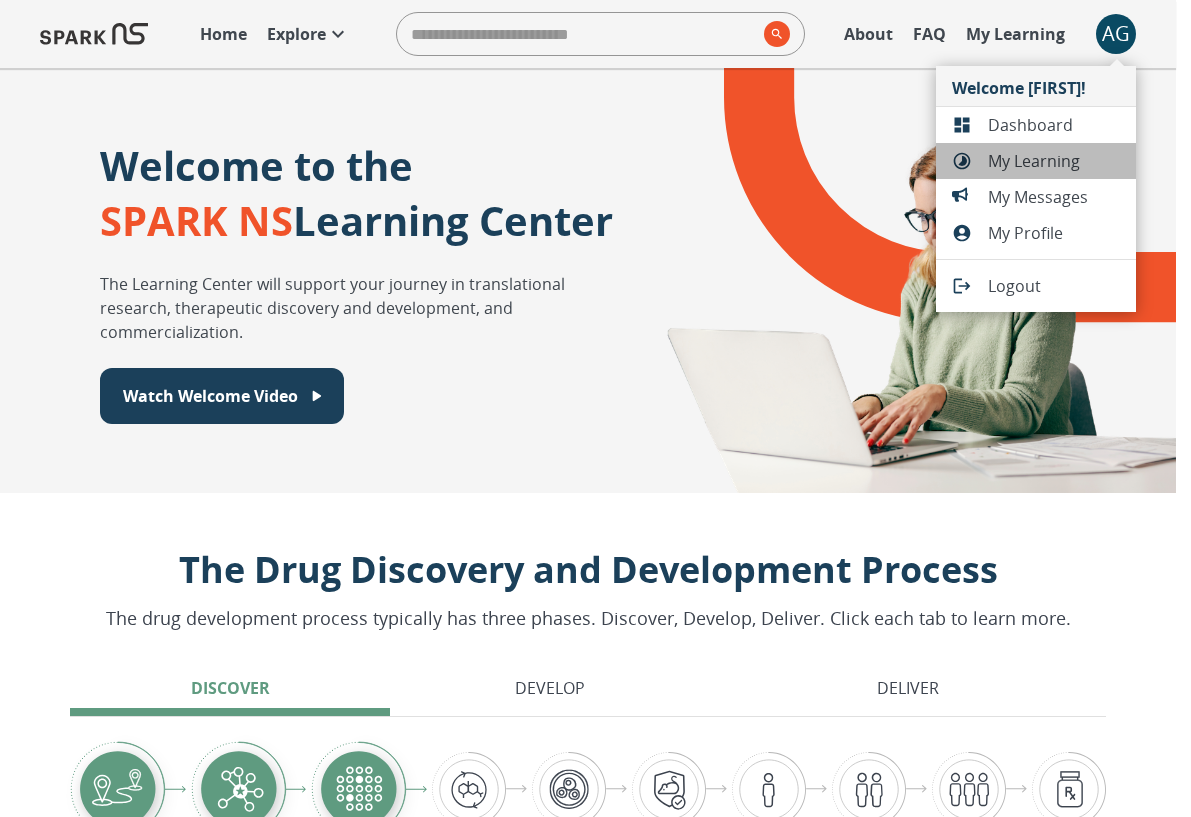 click on "My Learning" at bounding box center [1054, 125] 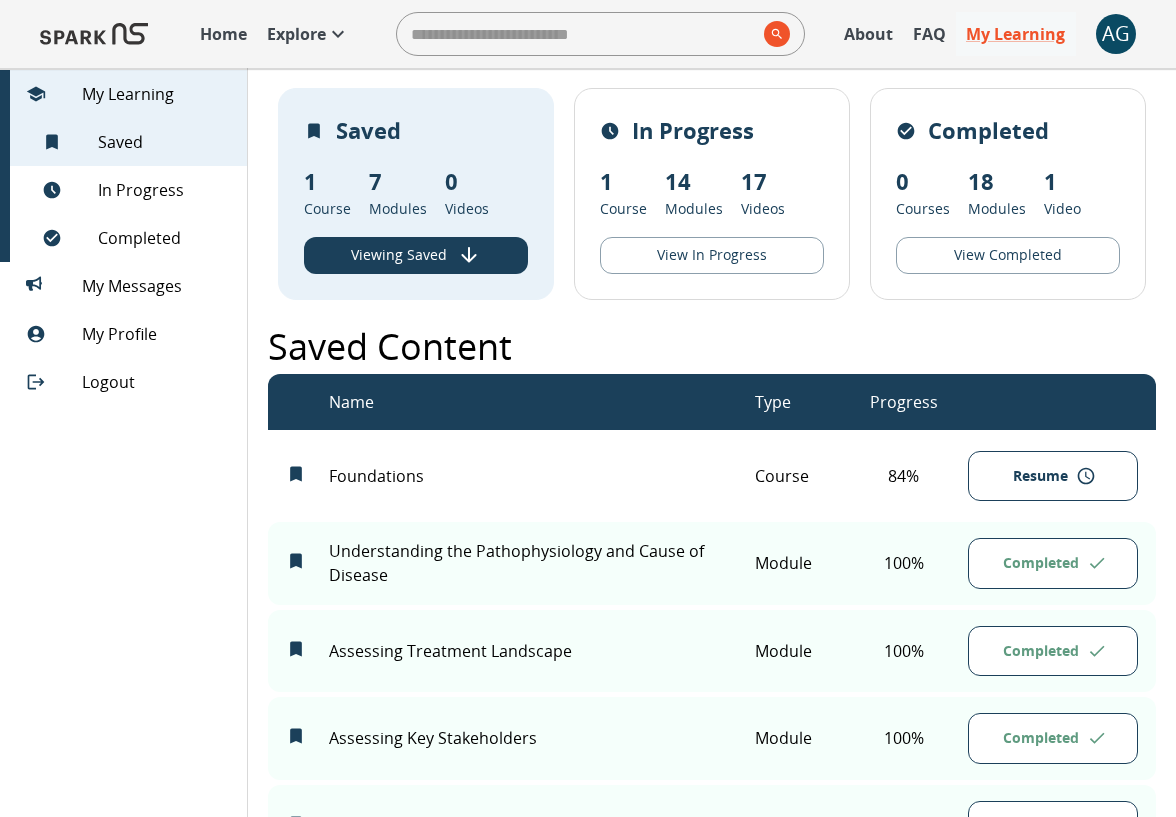 click on "Home" at bounding box center [223, 34] 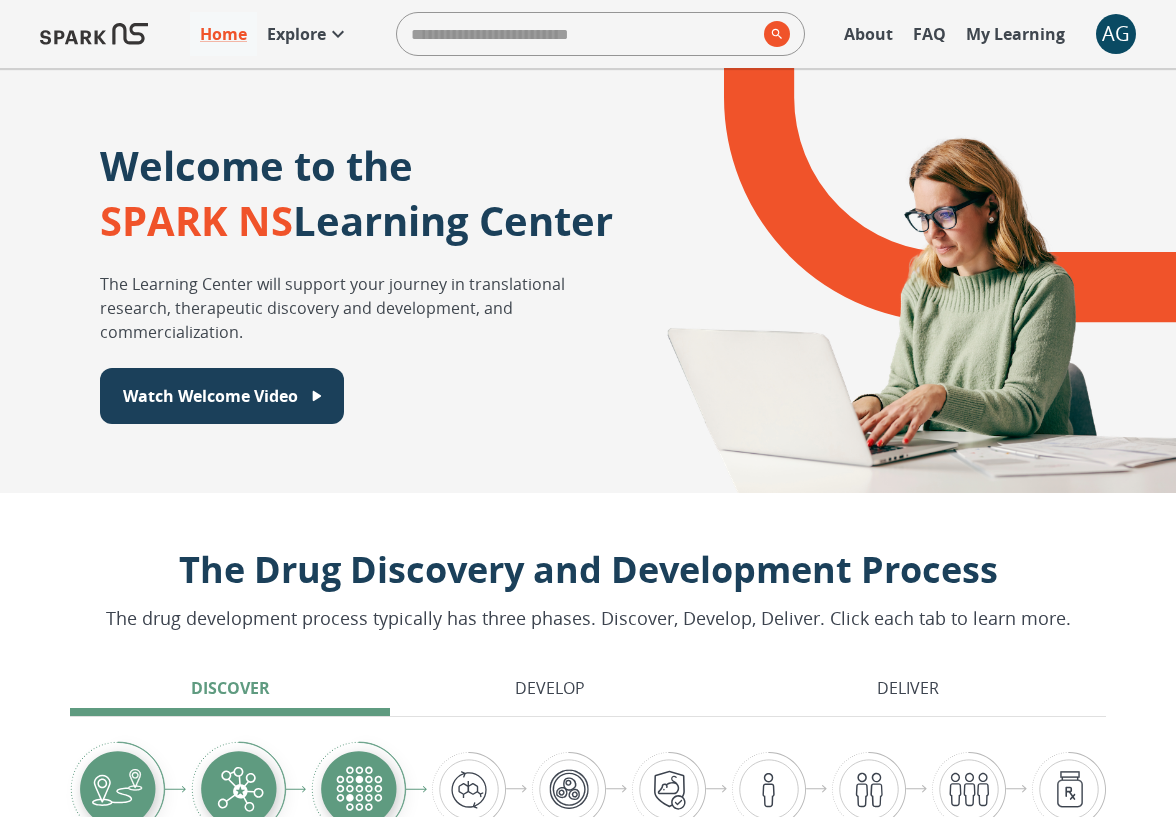 click on "AG" at bounding box center (1116, 34) 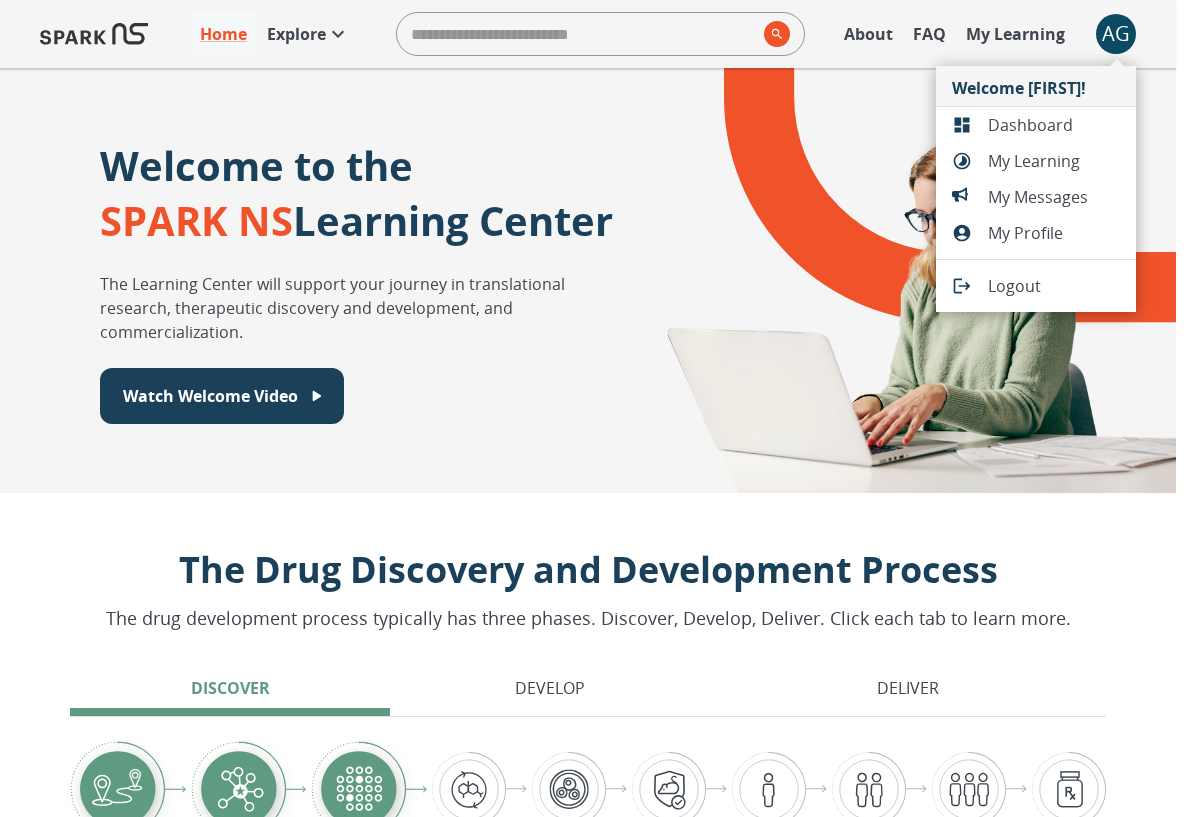 click on "Dashboard" at bounding box center [1054, 125] 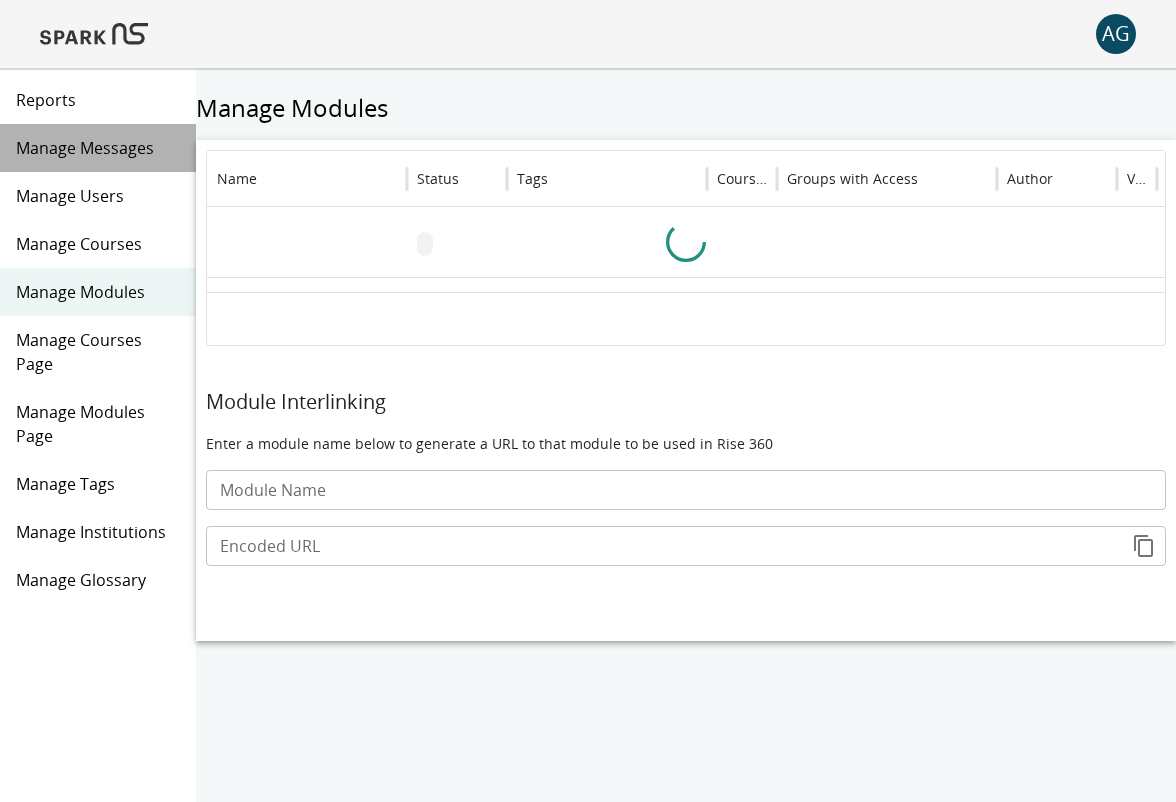 click on "Manage Messages" at bounding box center [98, 148] 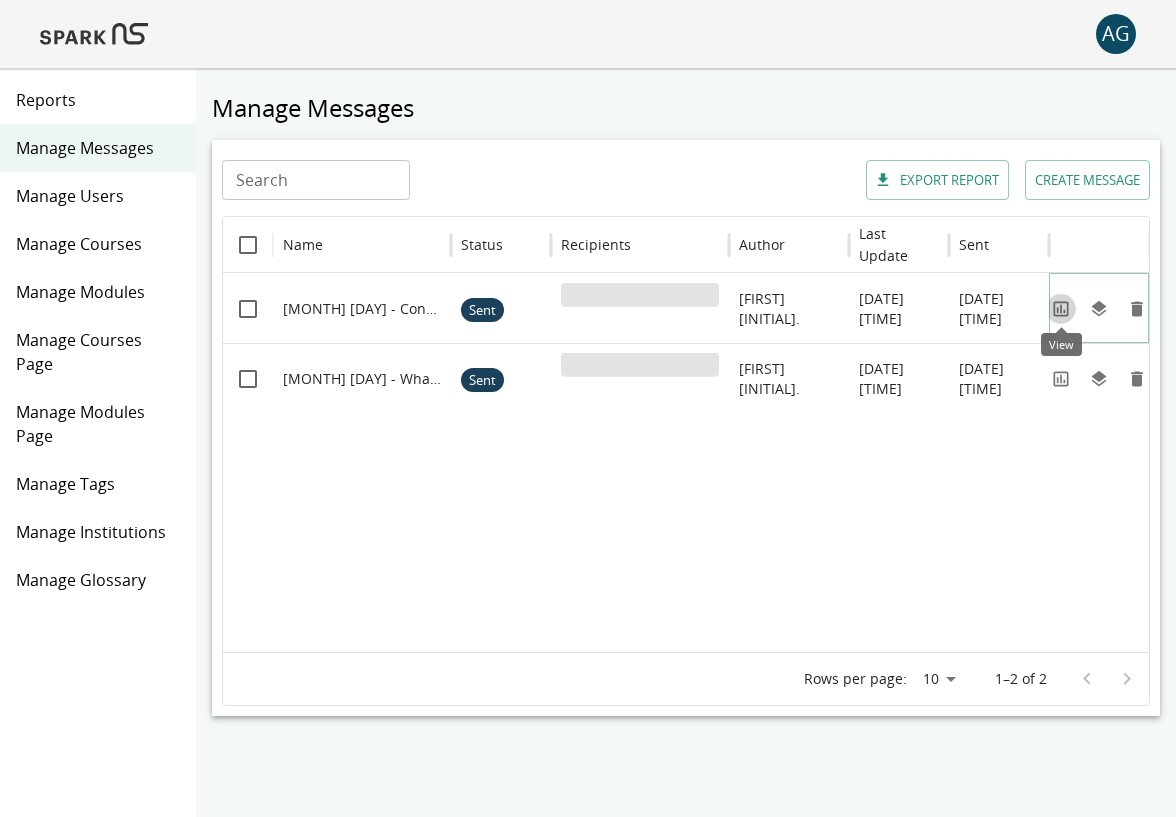 click at bounding box center (1060, 308) 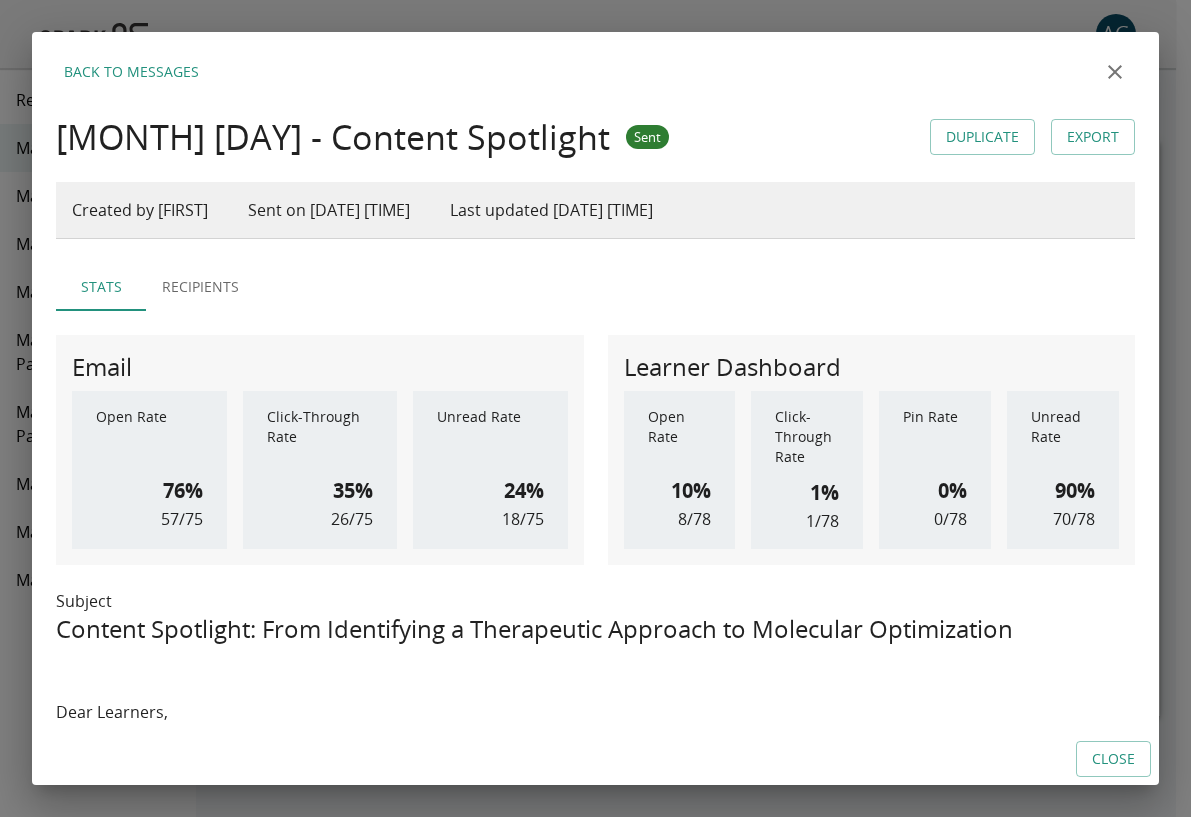 click at bounding box center (1115, 72) 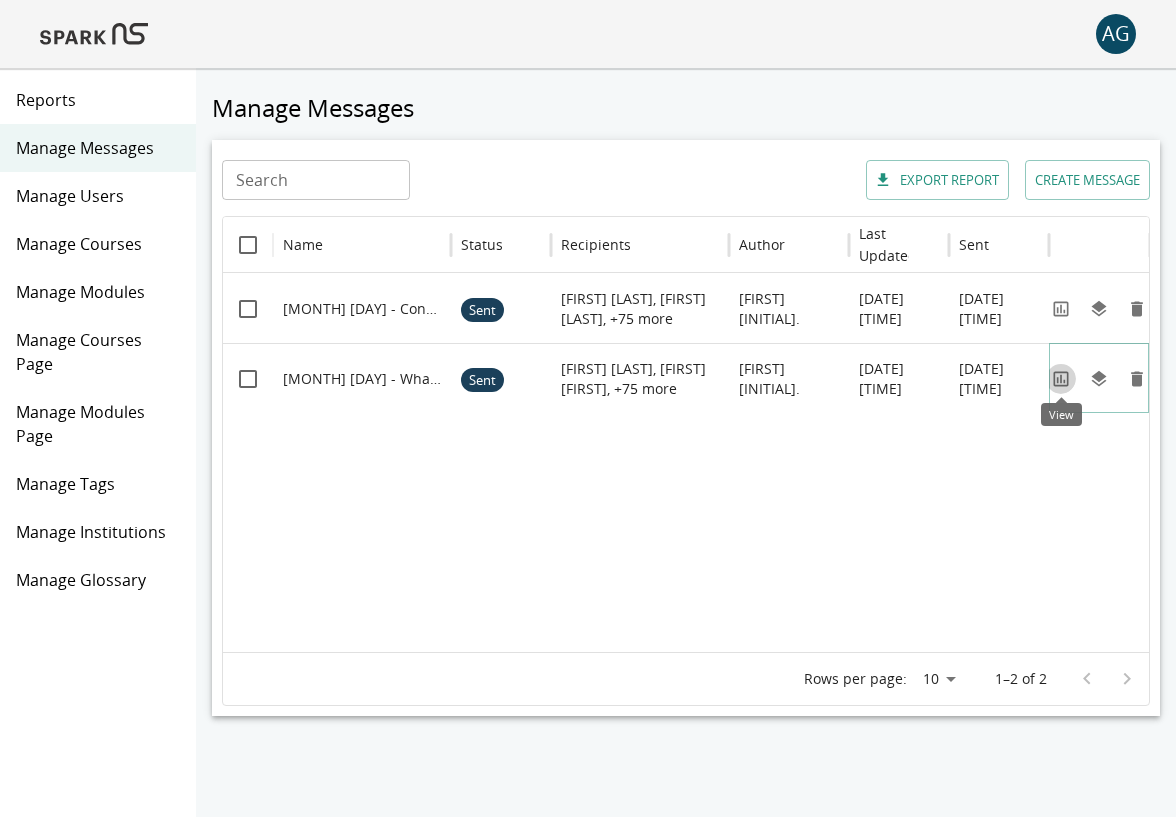 click at bounding box center (1060, 378) 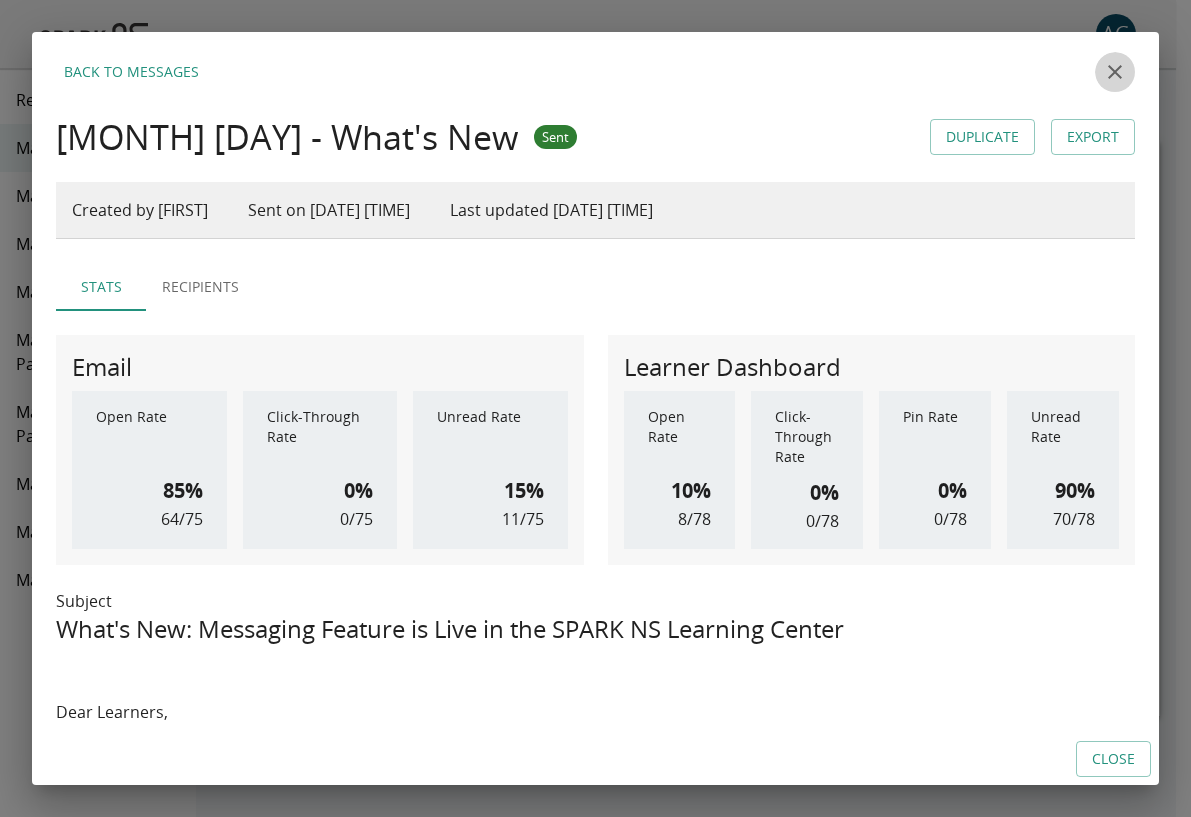 click at bounding box center (1115, 72) 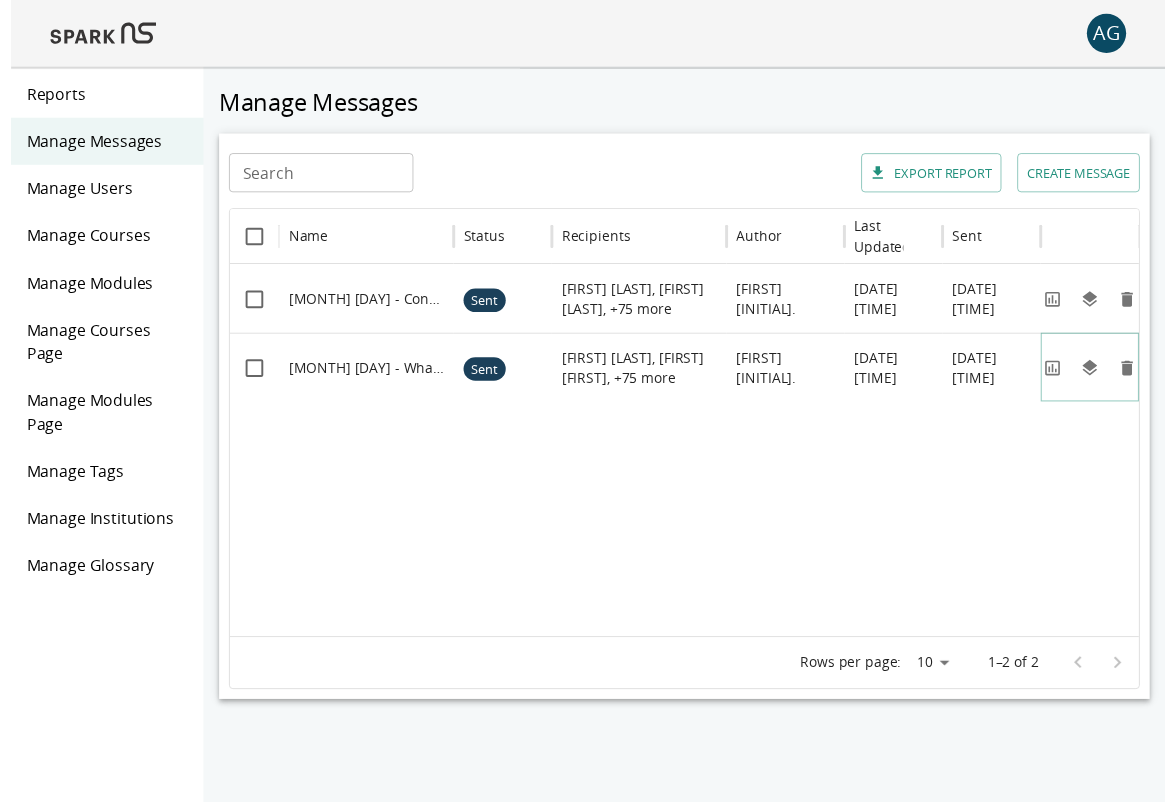 scroll, scrollTop: 0, scrollLeft: 0, axis: both 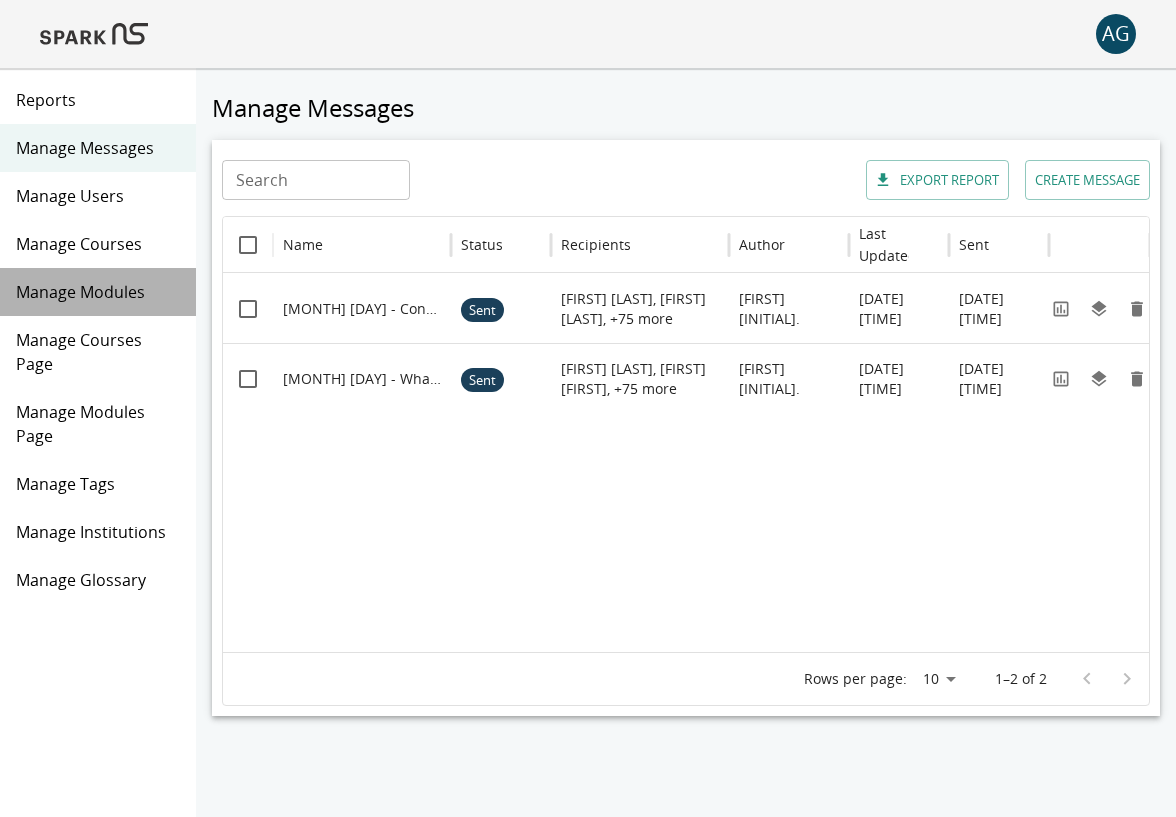 click on "Manage Modules" at bounding box center [98, 292] 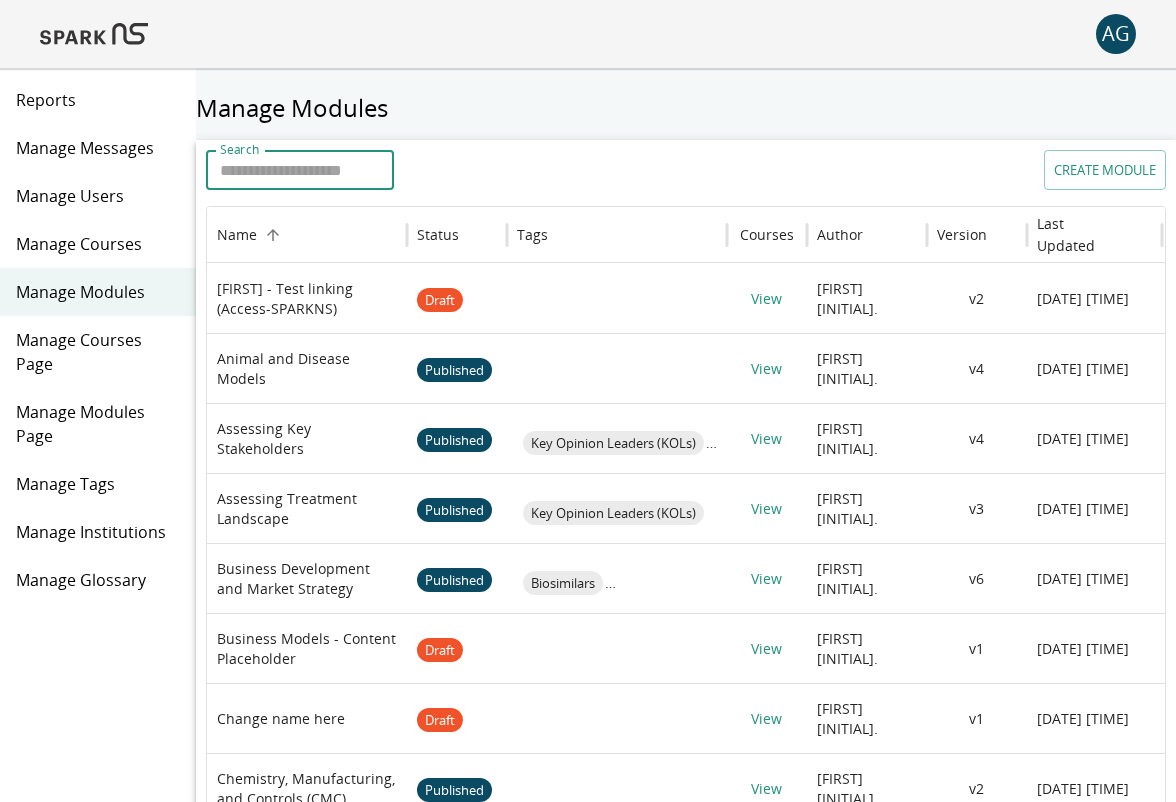 click on "Search" at bounding box center [300, 170] 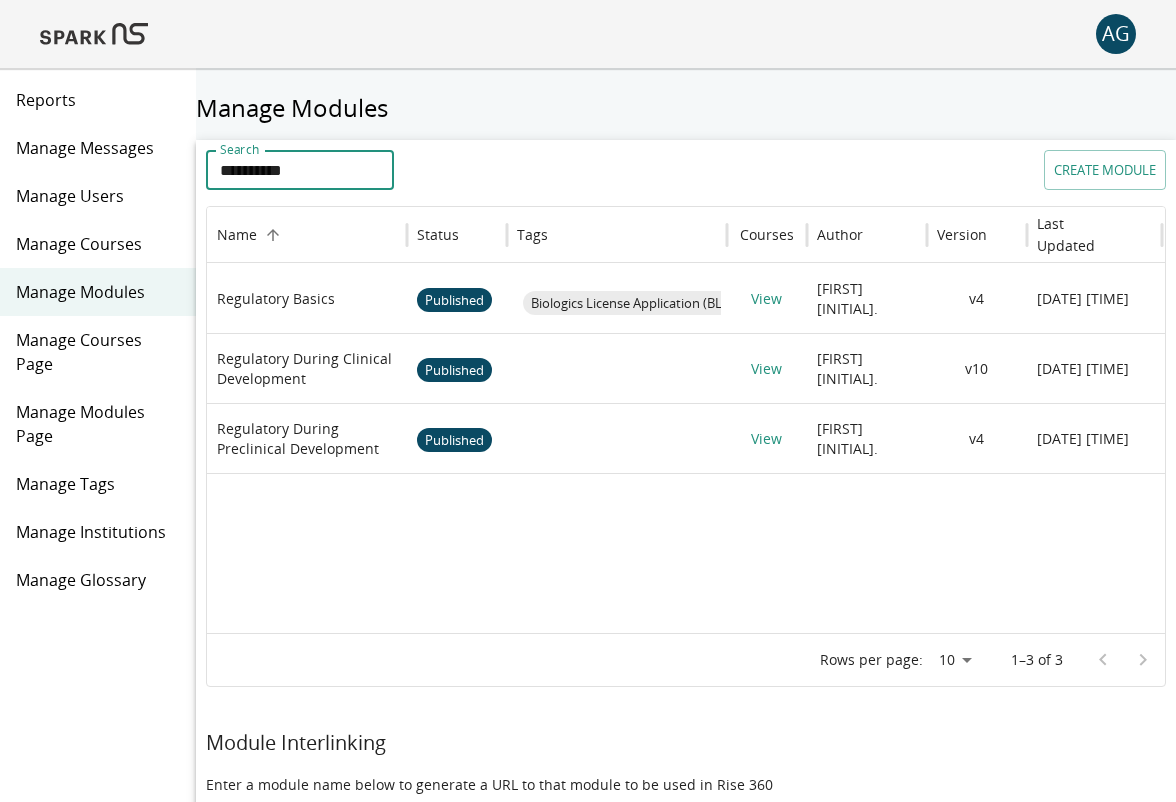 type on "**********" 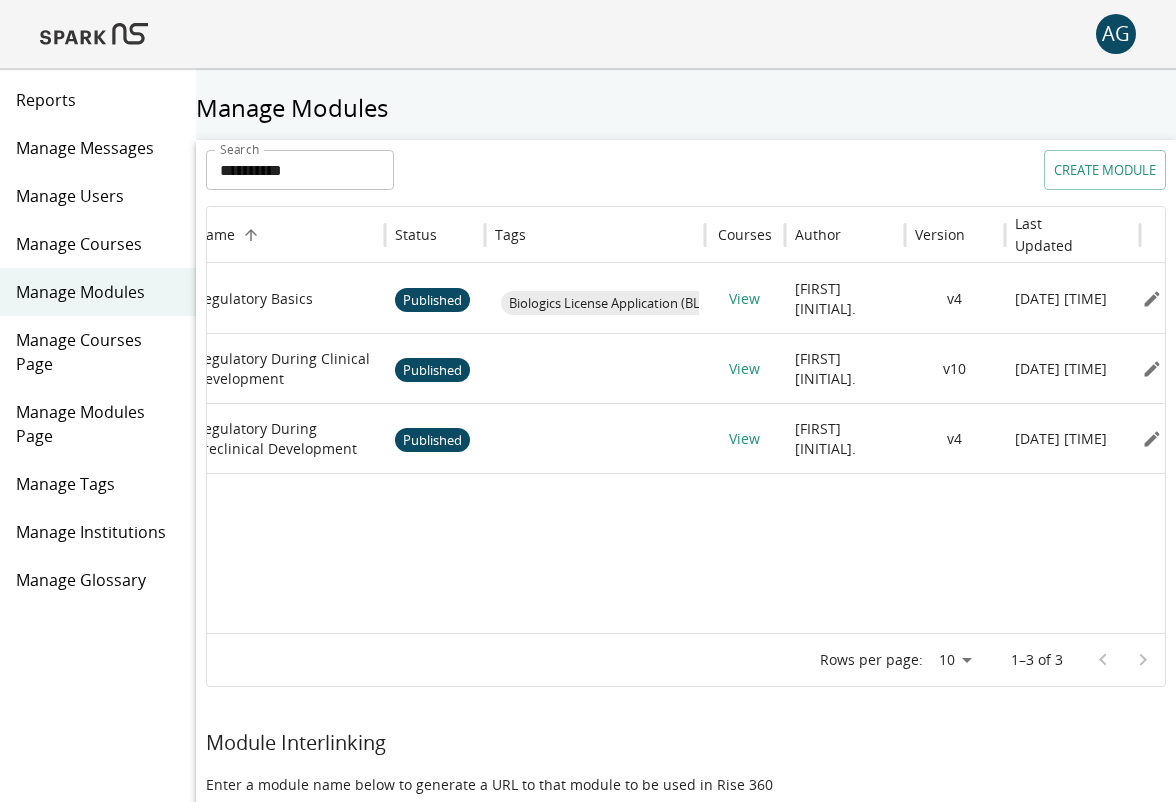 scroll, scrollTop: 0, scrollLeft: 59, axis: horizontal 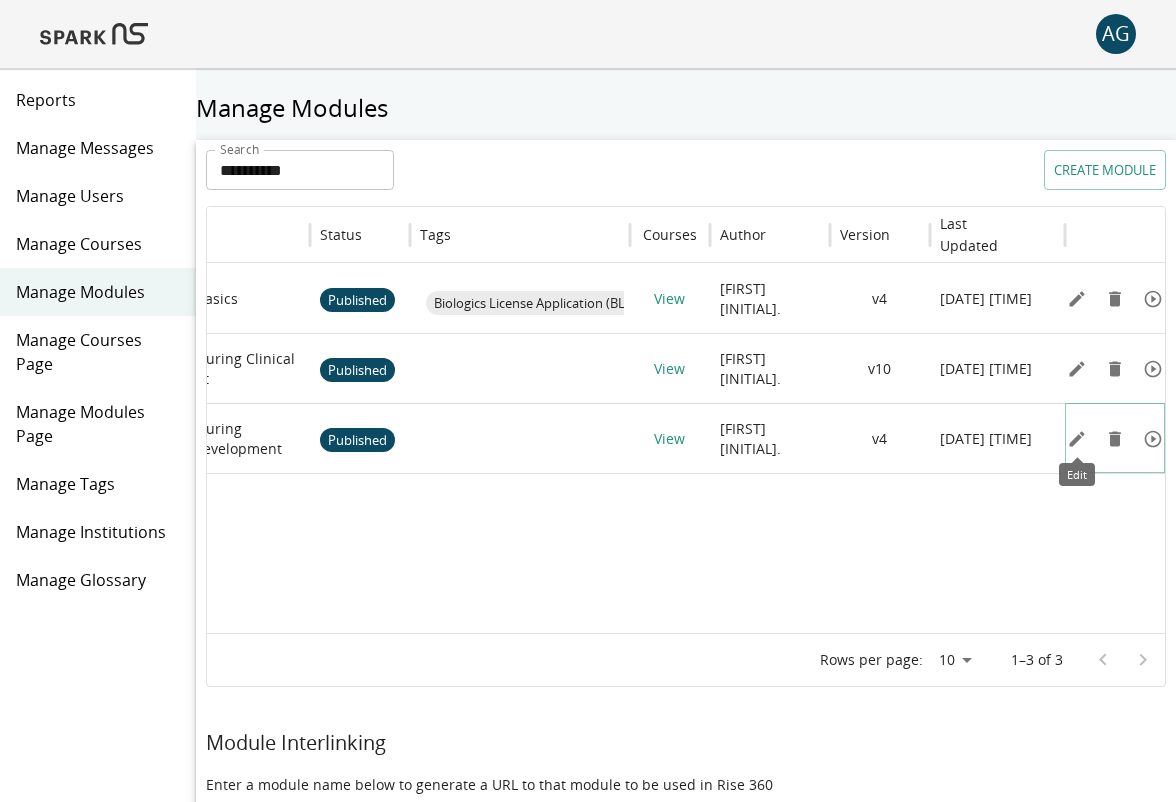 click at bounding box center (1077, 439) 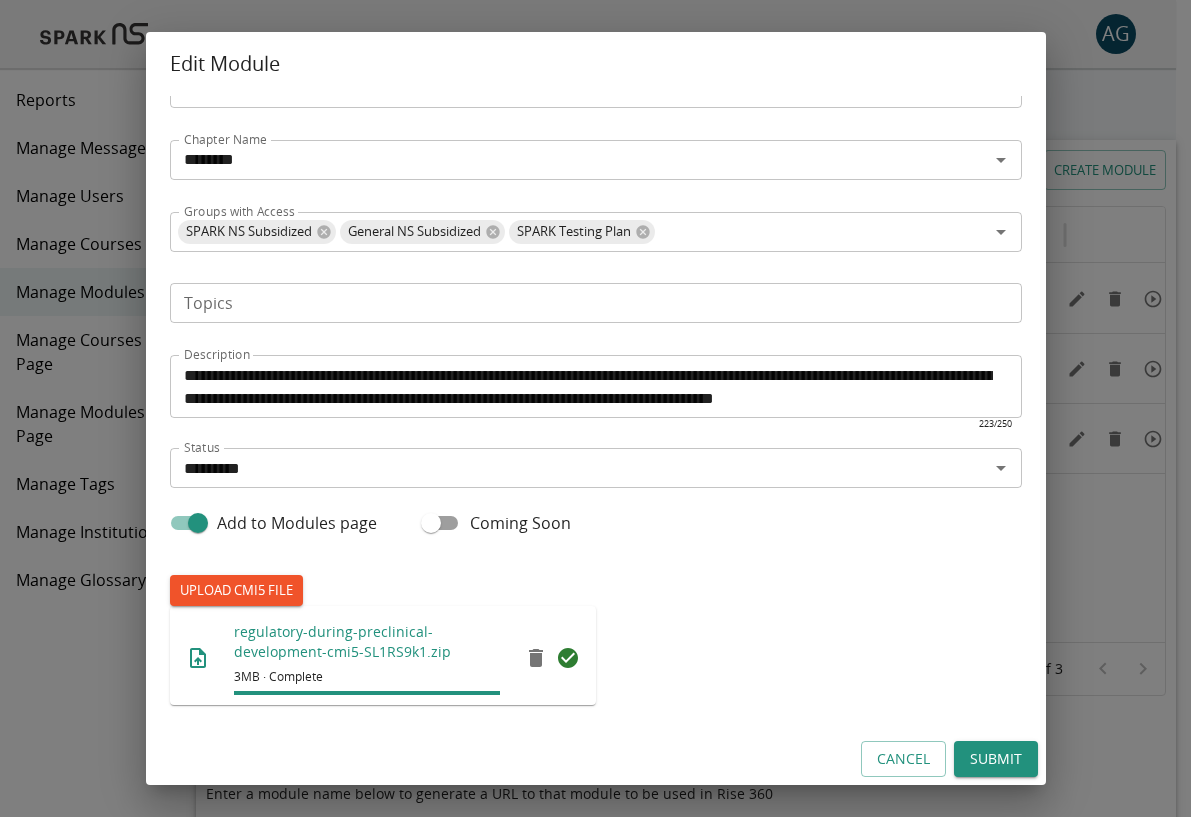 scroll, scrollTop: 346, scrollLeft: 0, axis: vertical 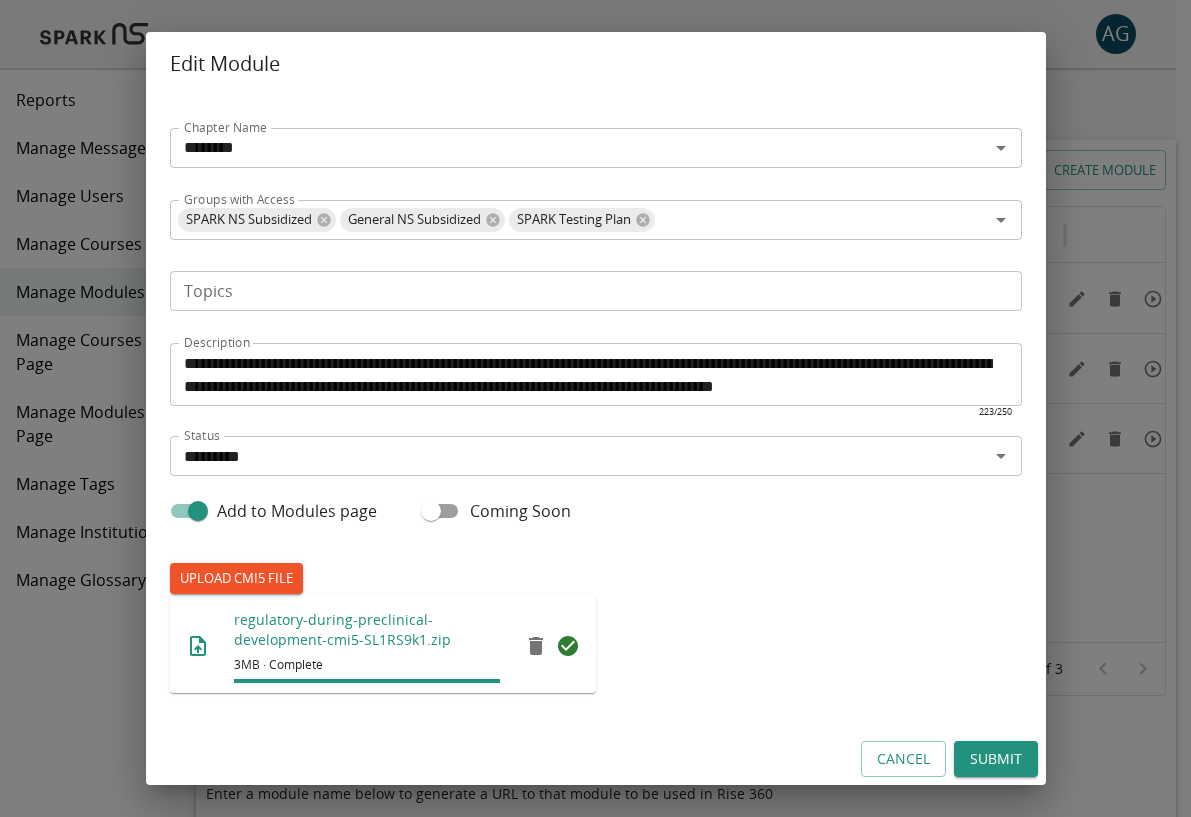 click on "Topics" at bounding box center [594, 291] 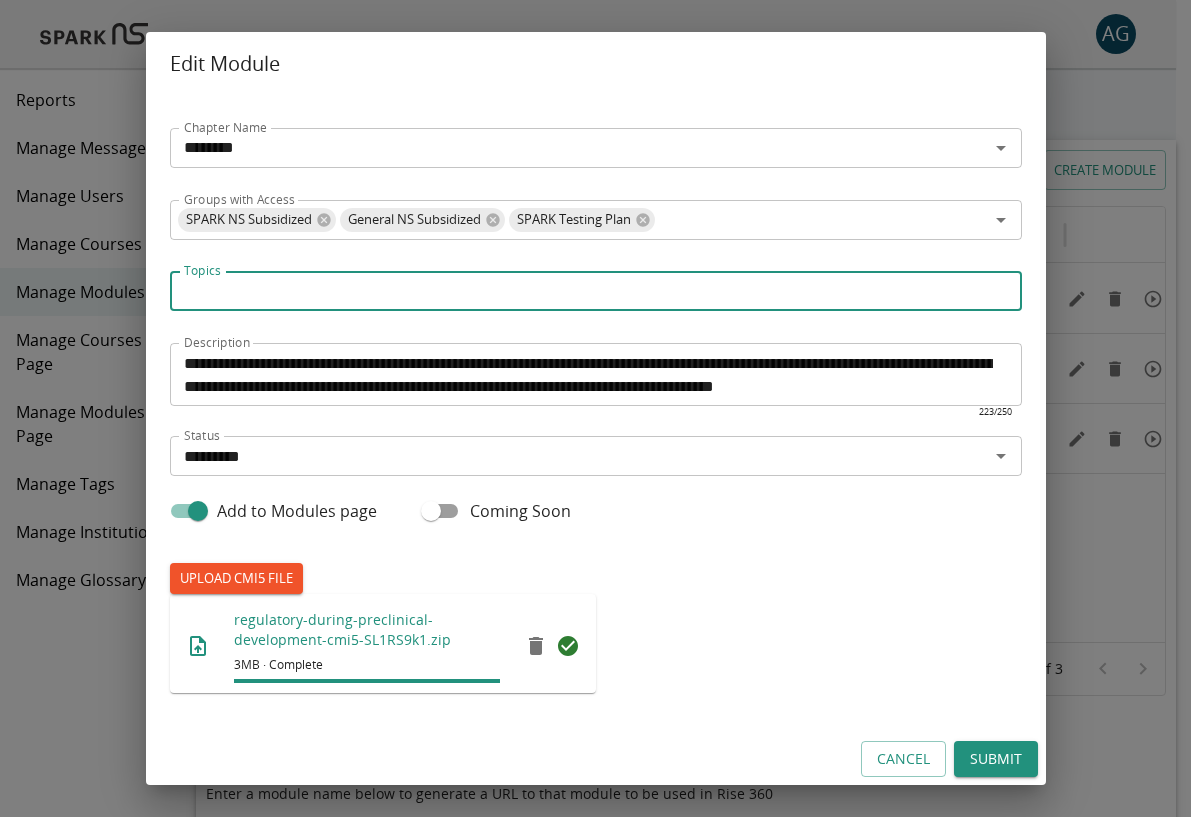paste on "**********" 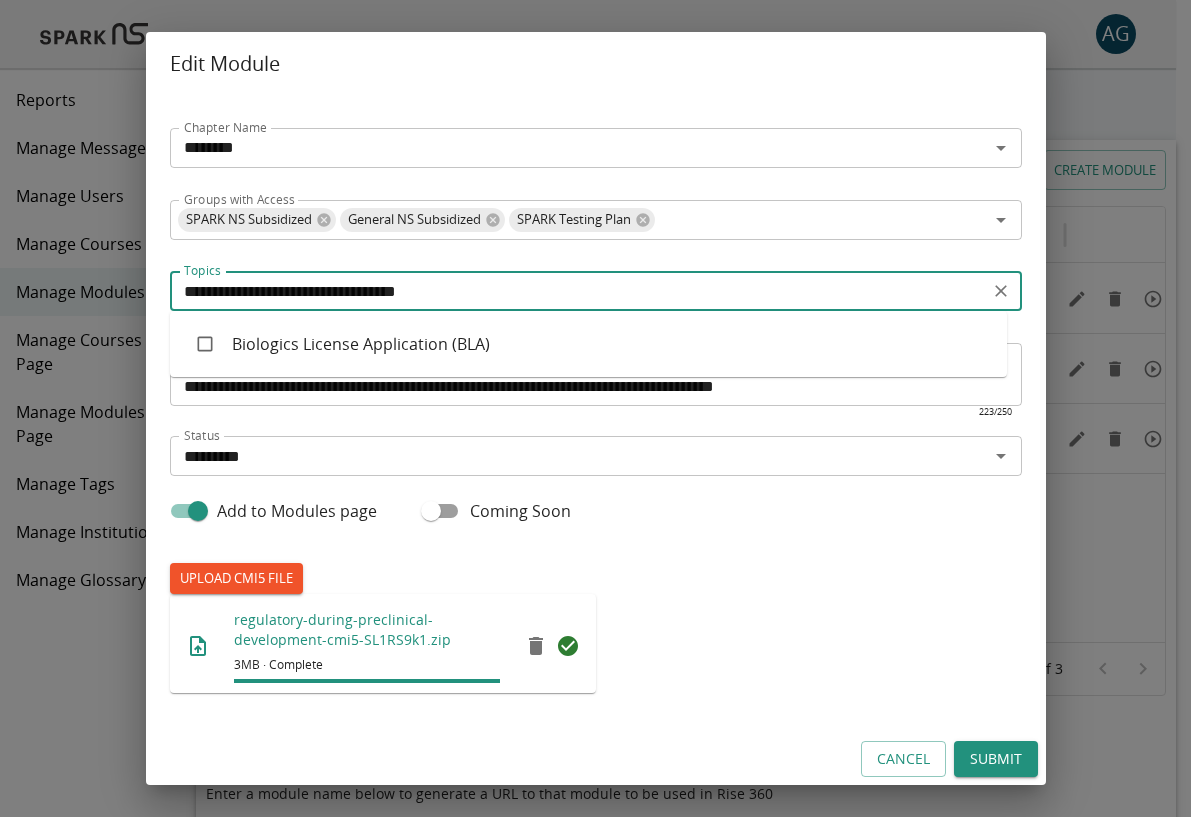 click on "Biologics License Application (BLA)" at bounding box center [588, 344] 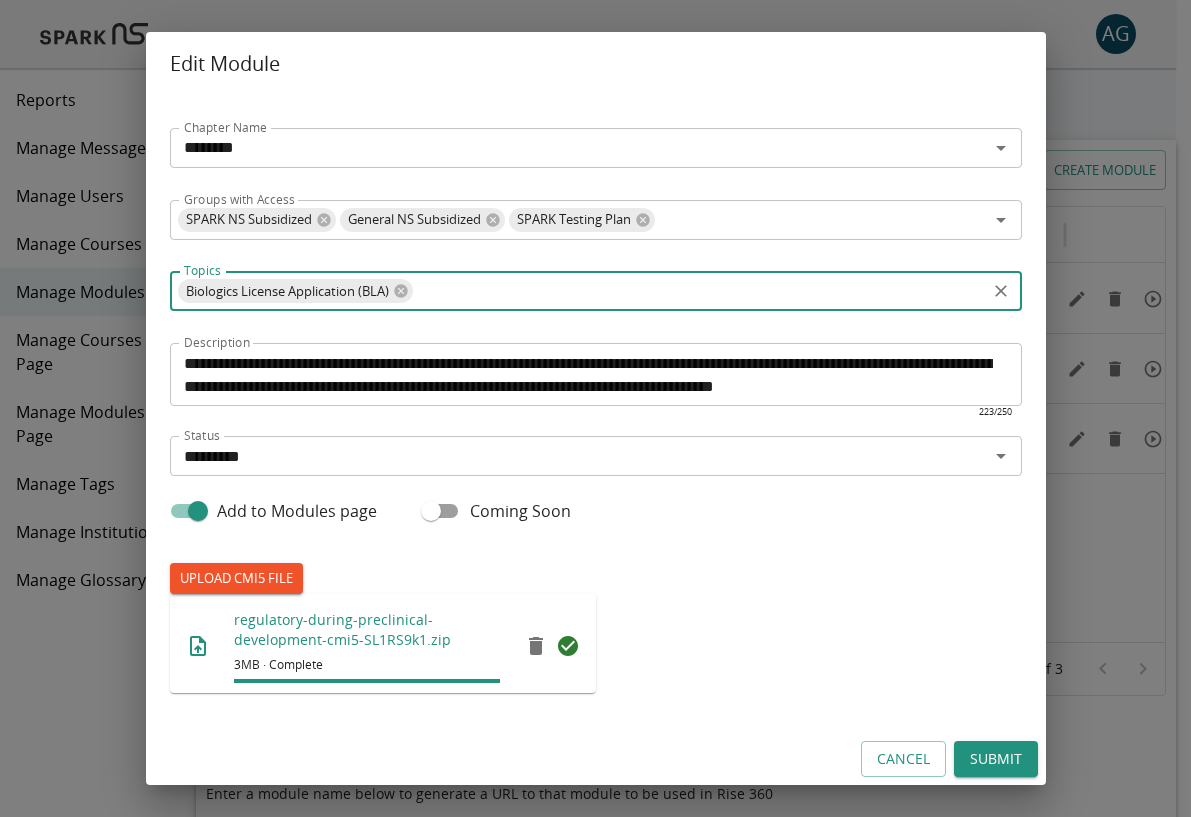 paste on "**********" 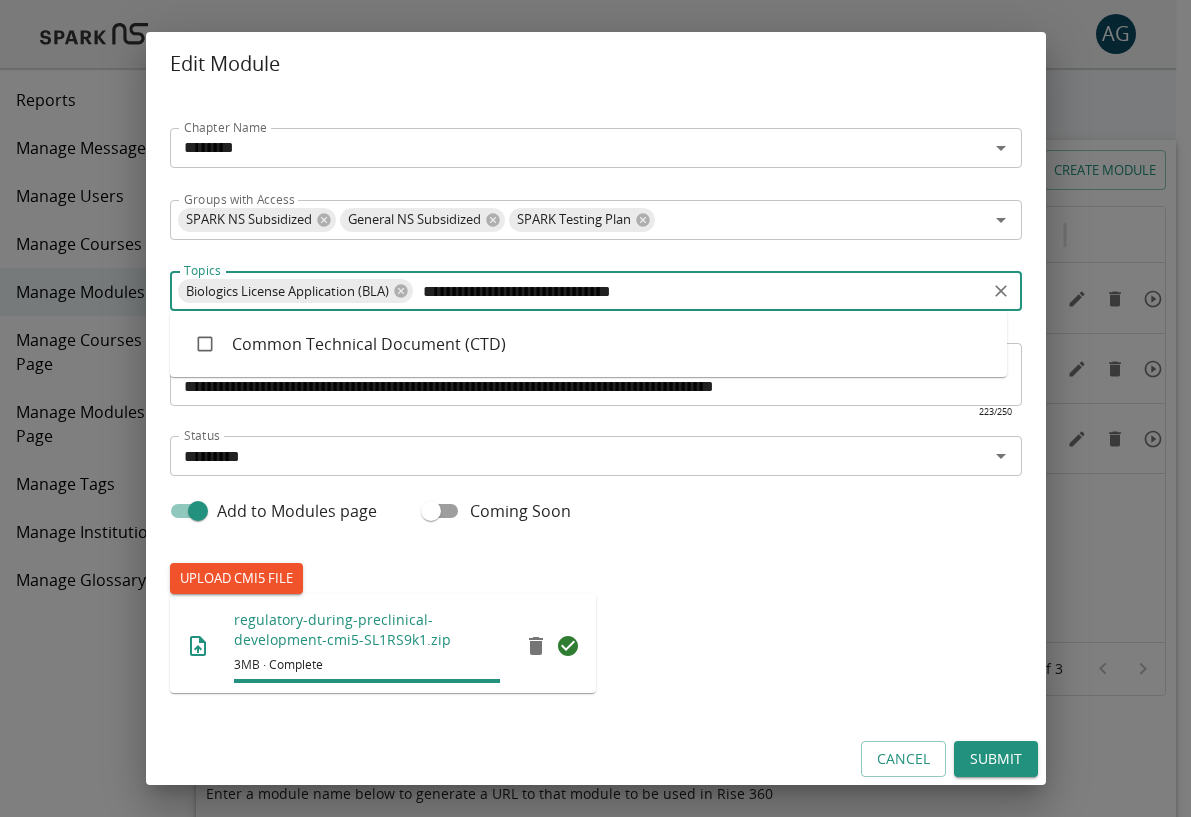 click on "Common Technical Document (CTD)" at bounding box center [588, 344] 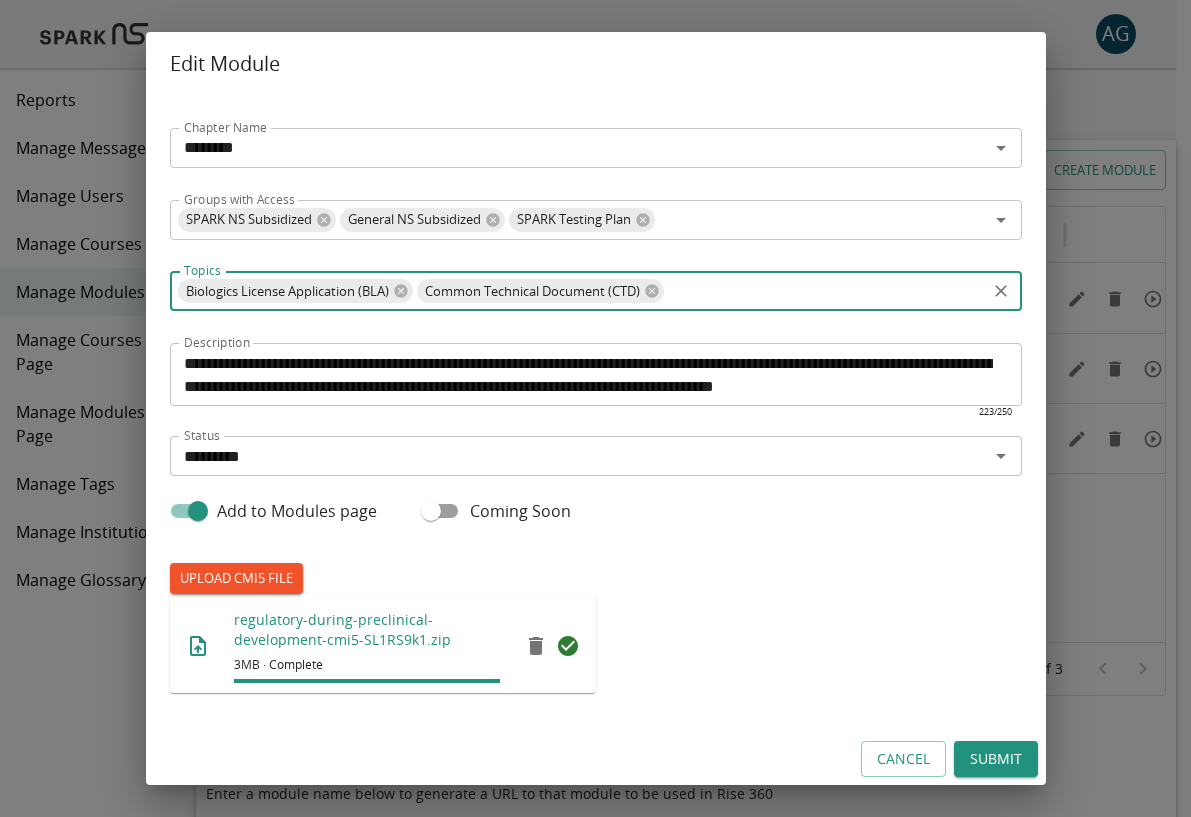 paste on "**********" 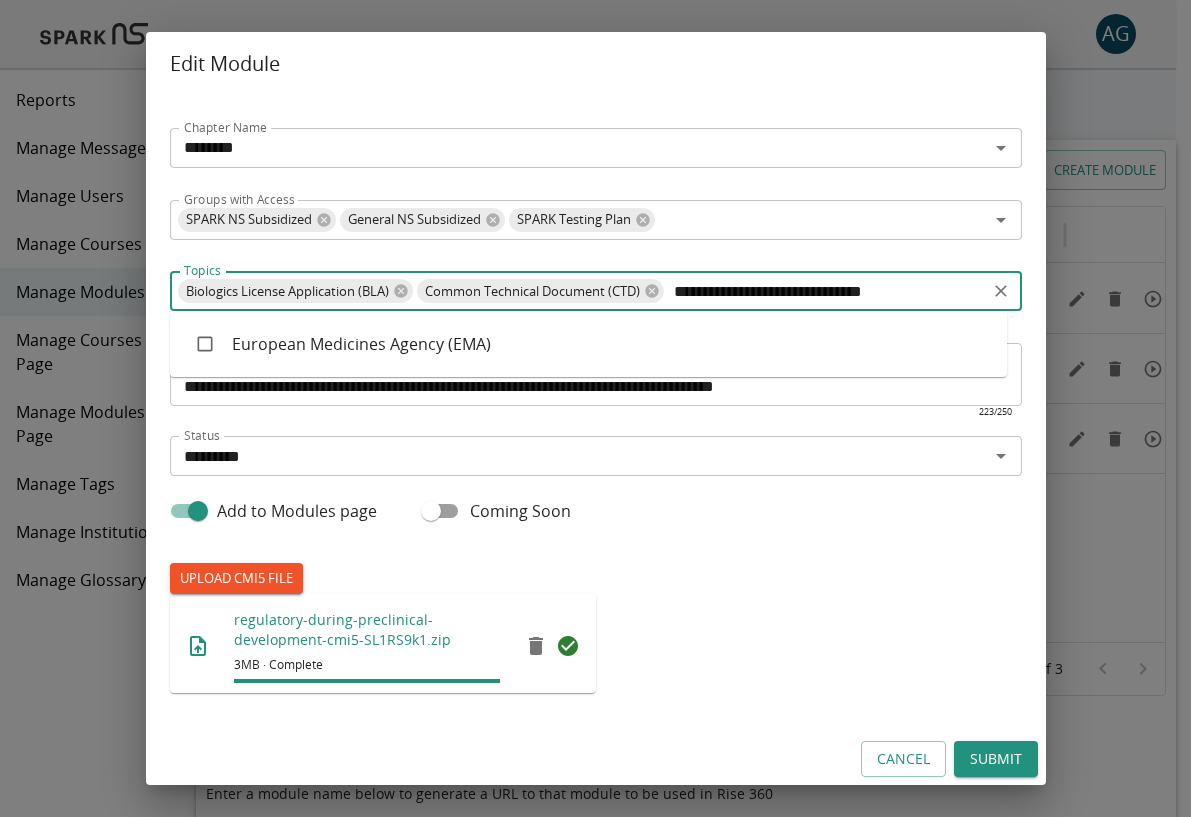 click on "European Medicines Agency (EMA)" at bounding box center [588, 344] 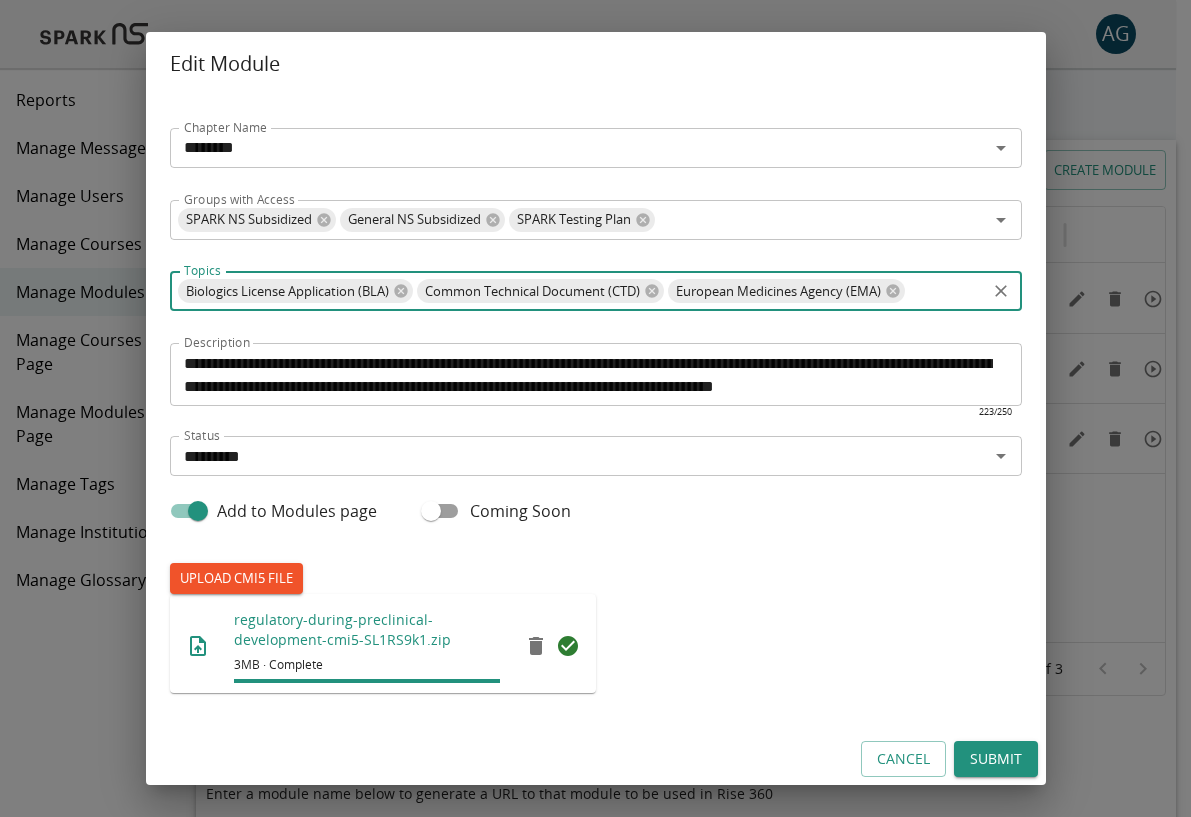 paste on "**********" 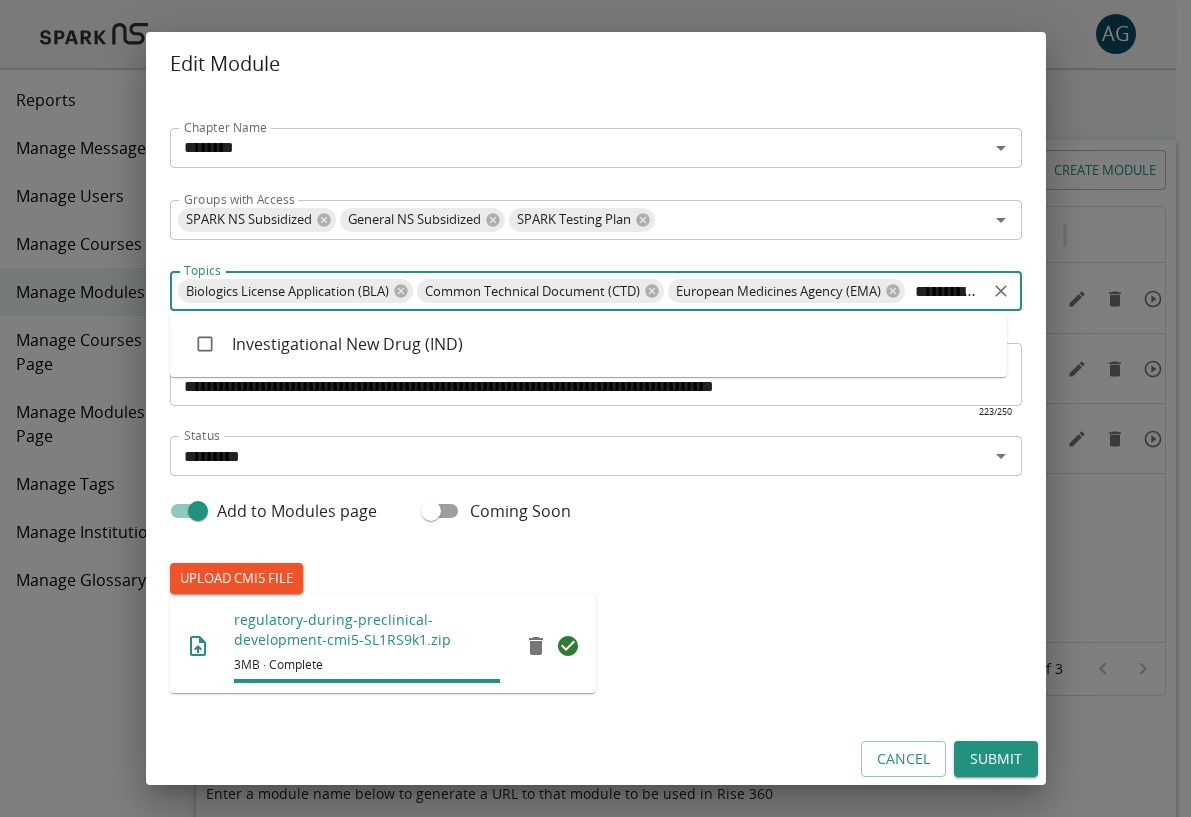 scroll, scrollTop: 0, scrollLeft: 192, axis: horizontal 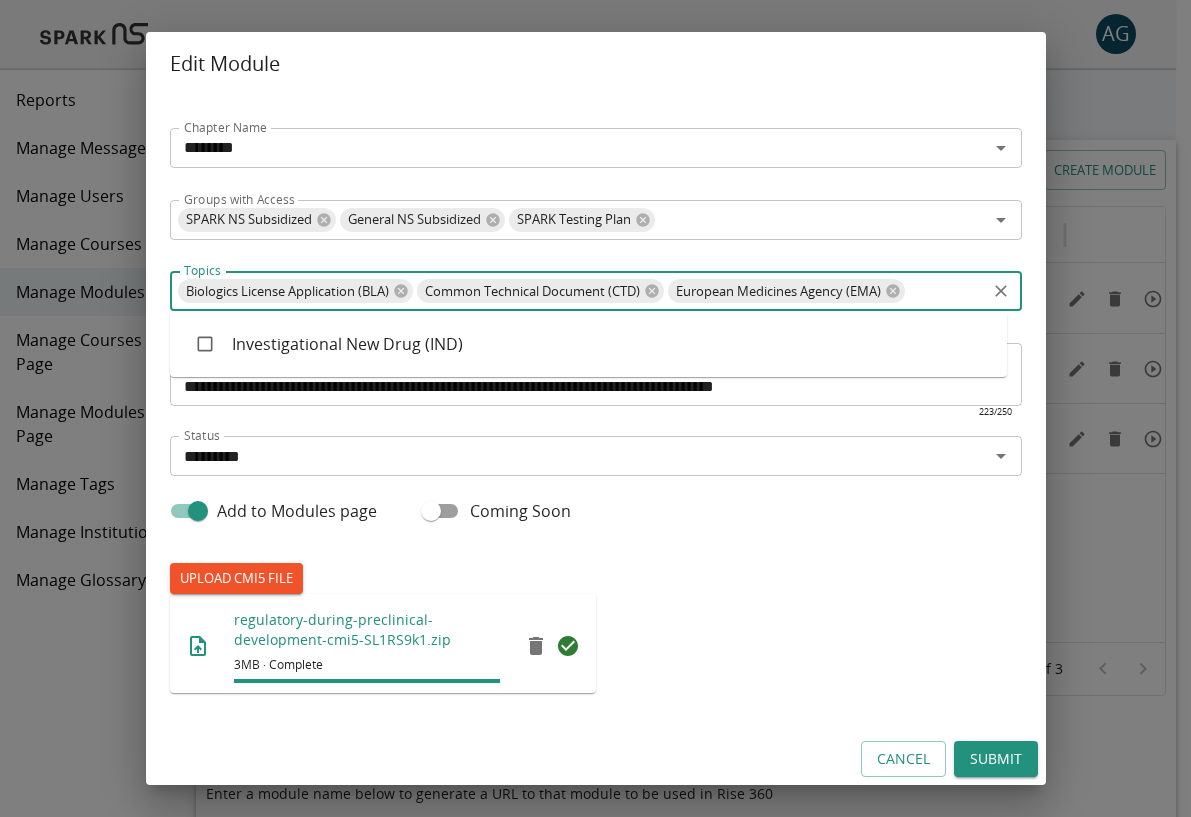 click on "Investigational New Drug (IND)" at bounding box center (588, 344) 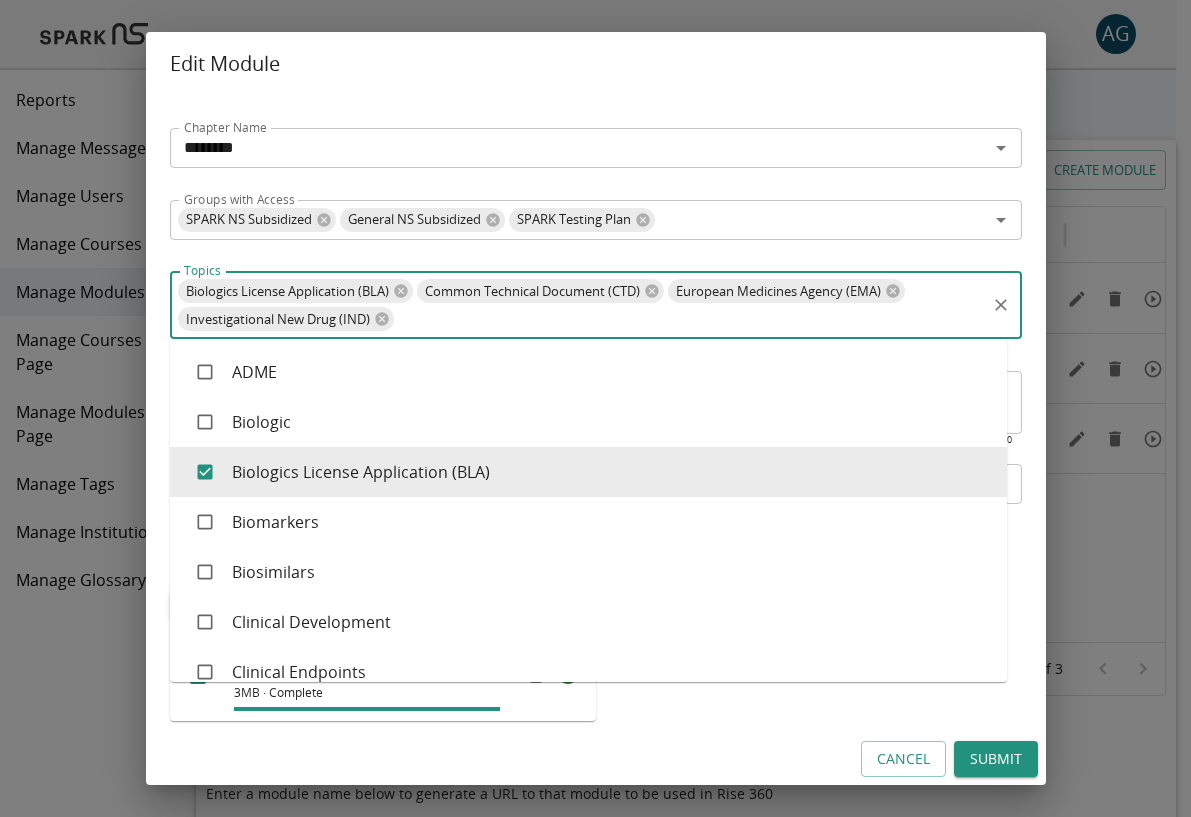 scroll, scrollTop: 0, scrollLeft: 0, axis: both 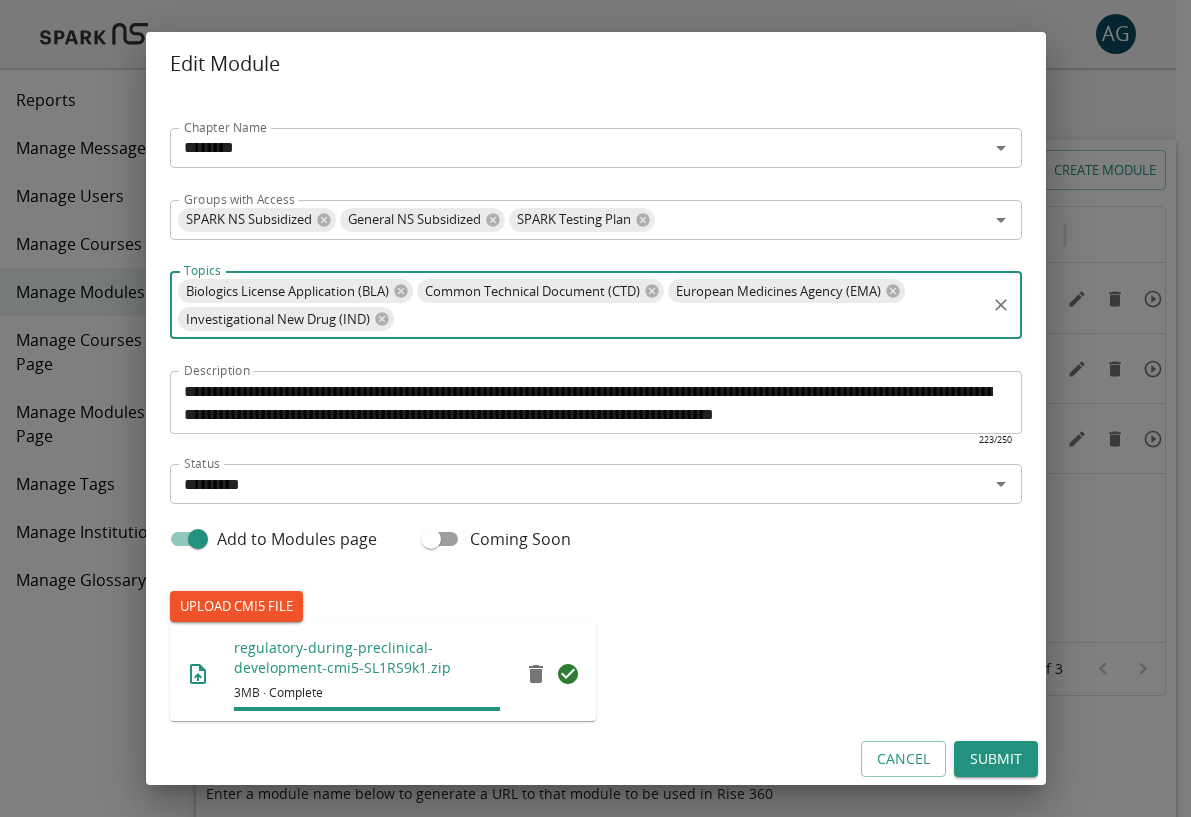 paste on "**********" 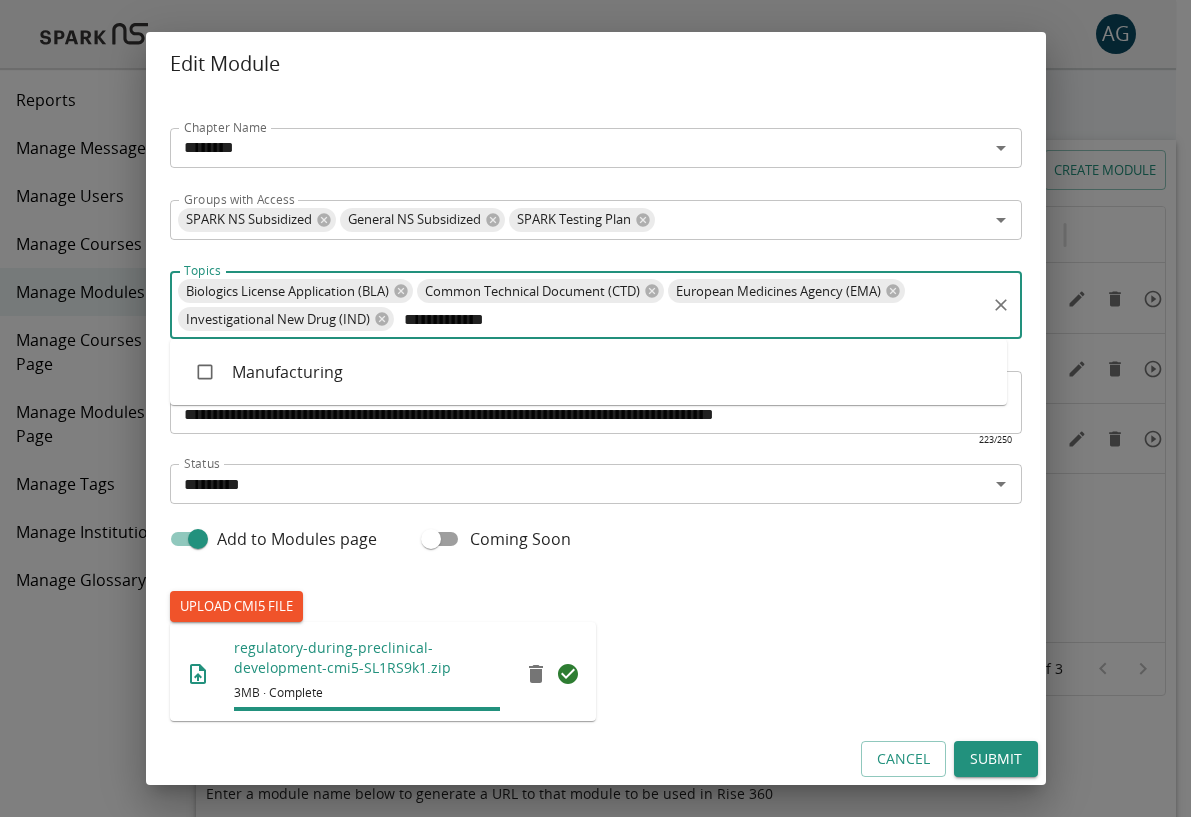 click on "Manufacturing" at bounding box center [588, 372] 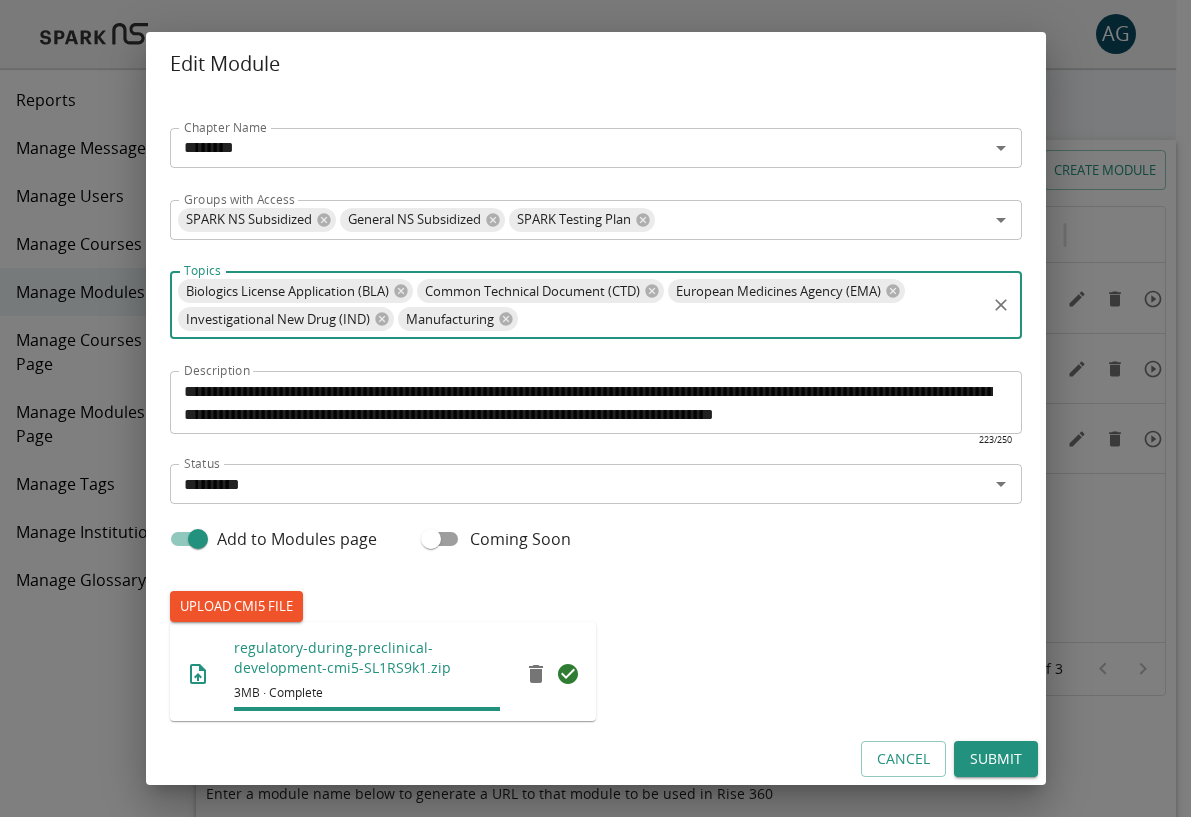 paste on "**********" 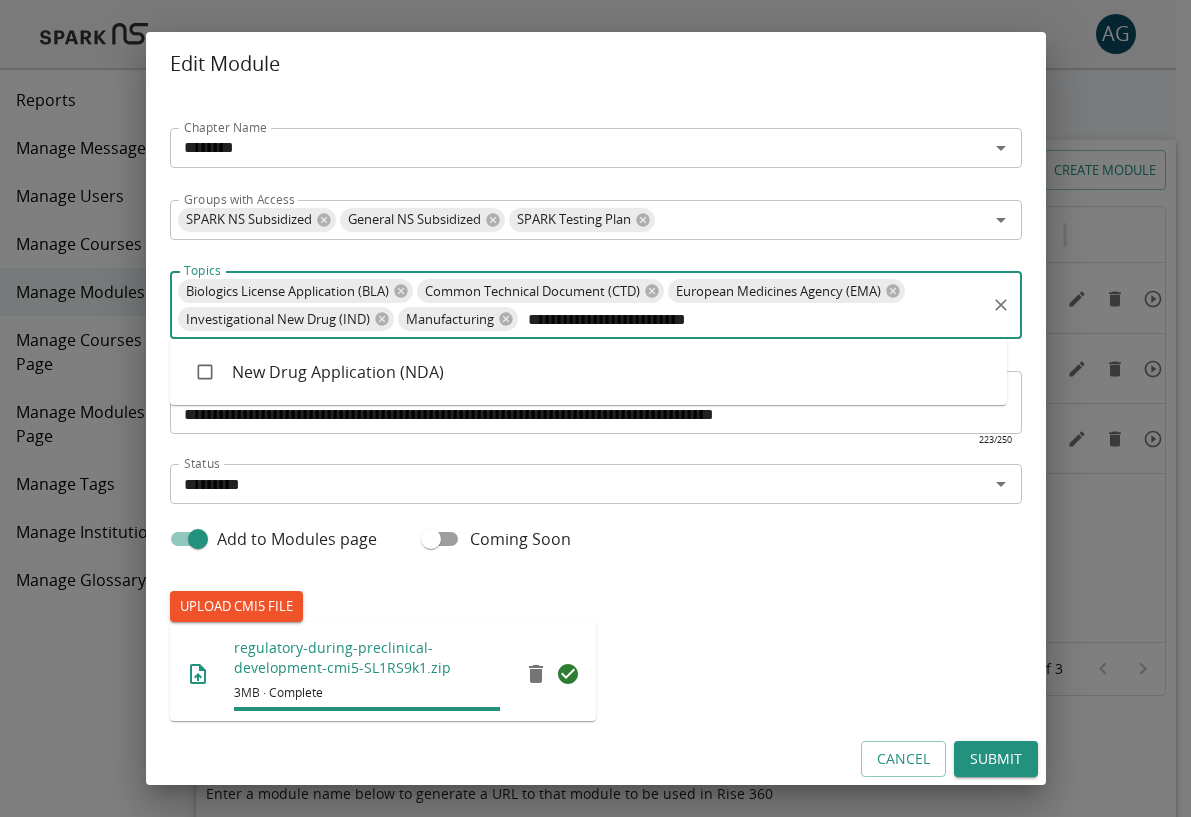 click on "New Drug Application (NDA)" at bounding box center (588, 372) 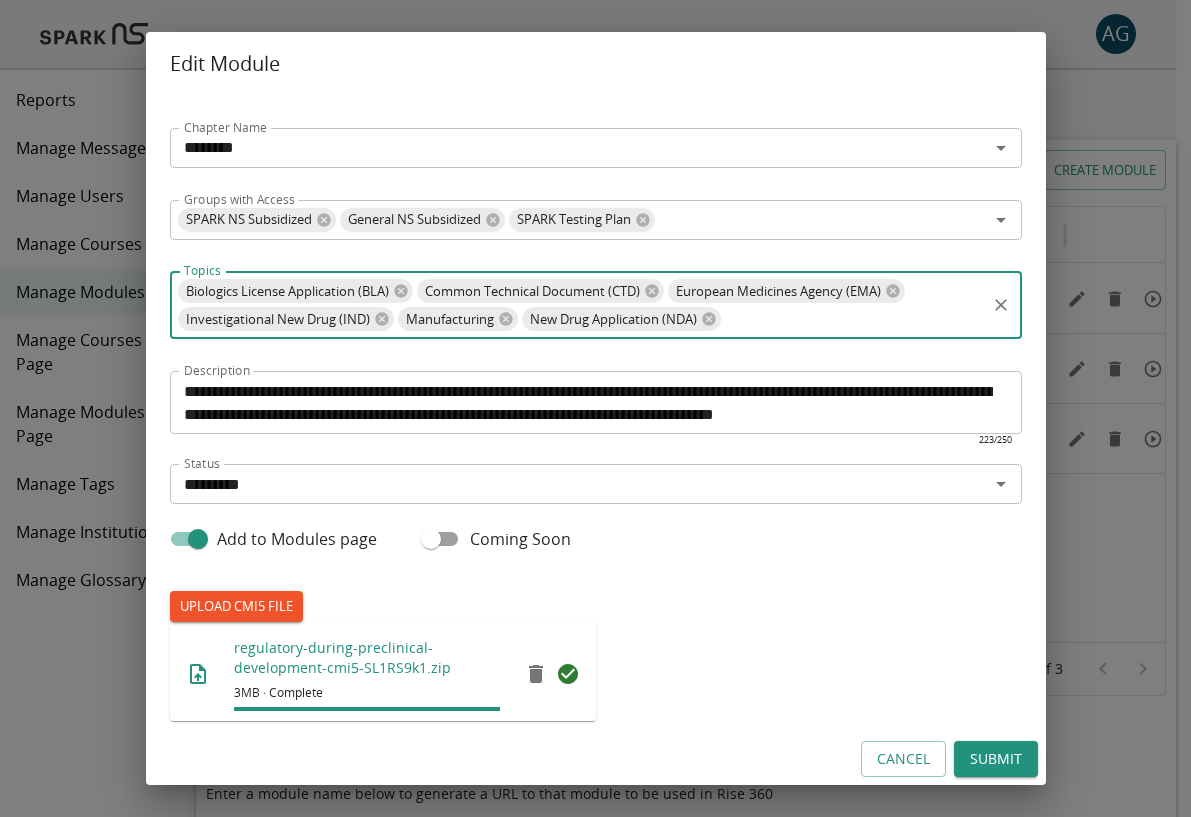 paste on "**********" 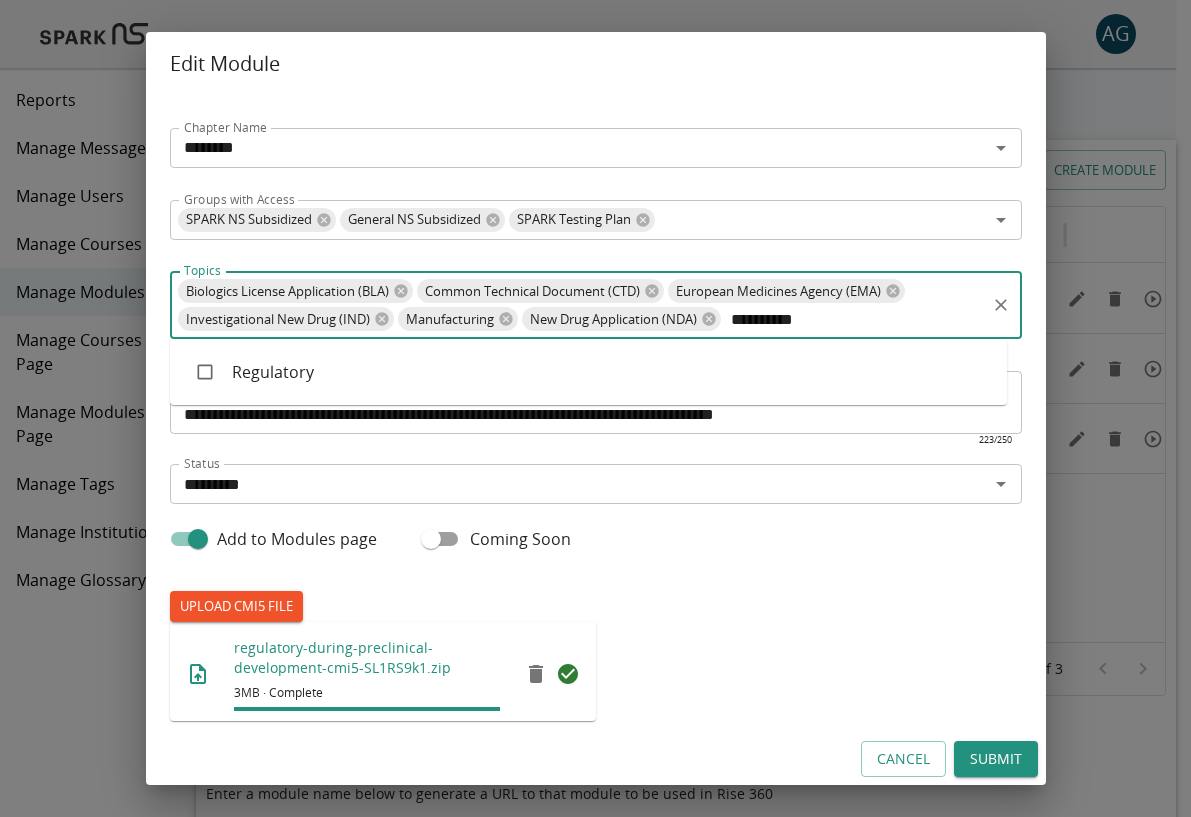 click on "Regulatory" at bounding box center [588, 372] 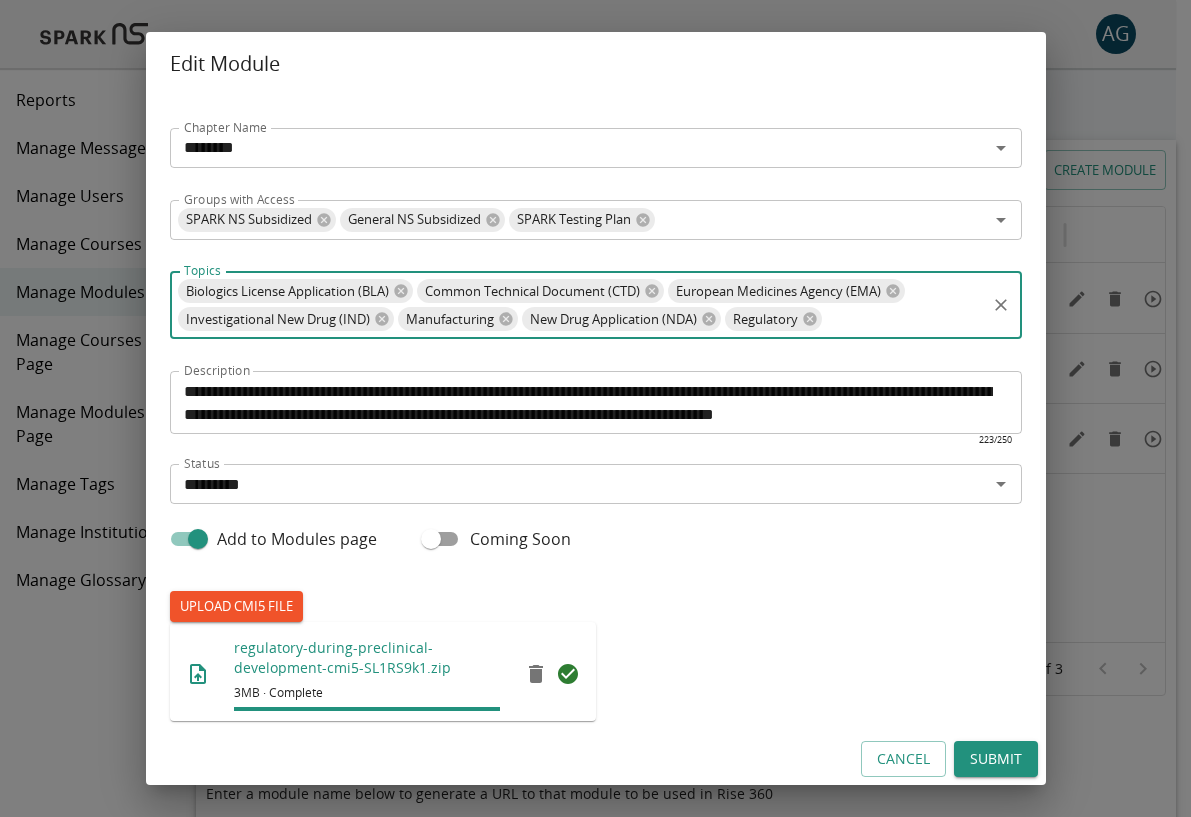 paste on "**********" 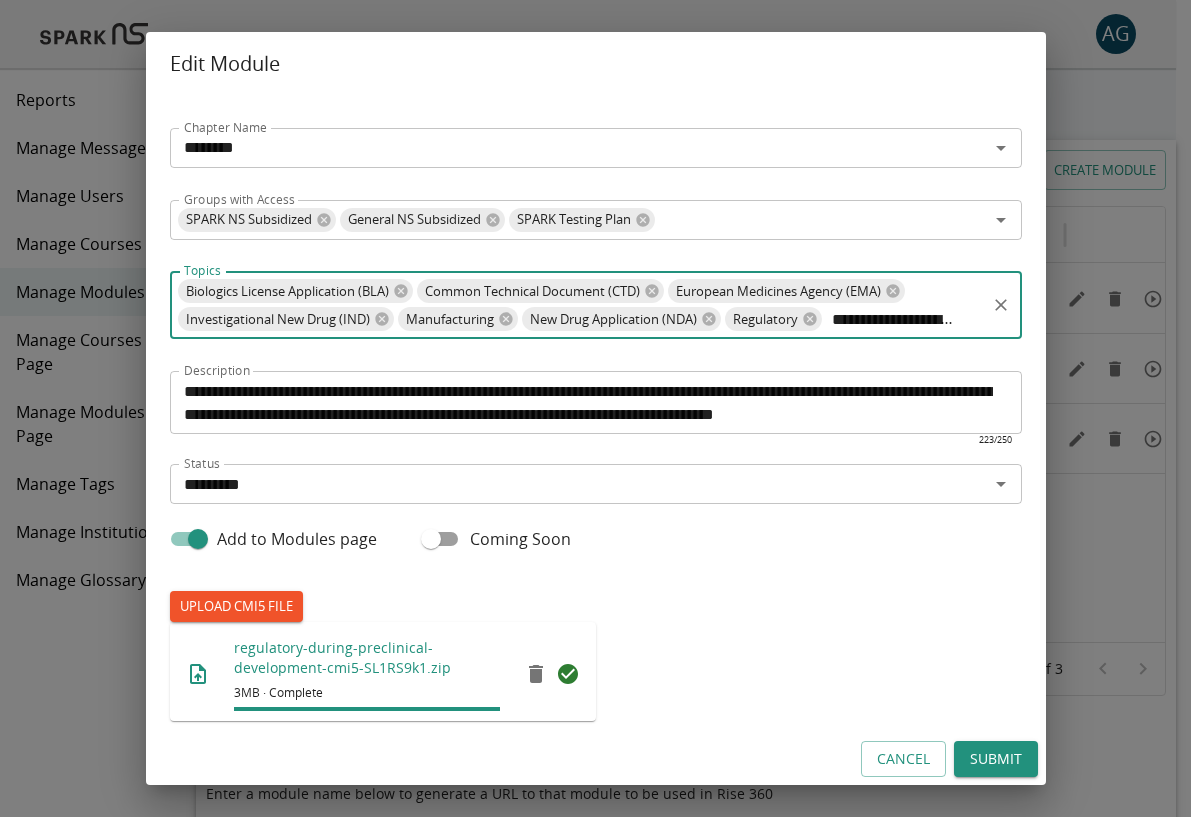 scroll, scrollTop: 0, scrollLeft: 168, axis: horizontal 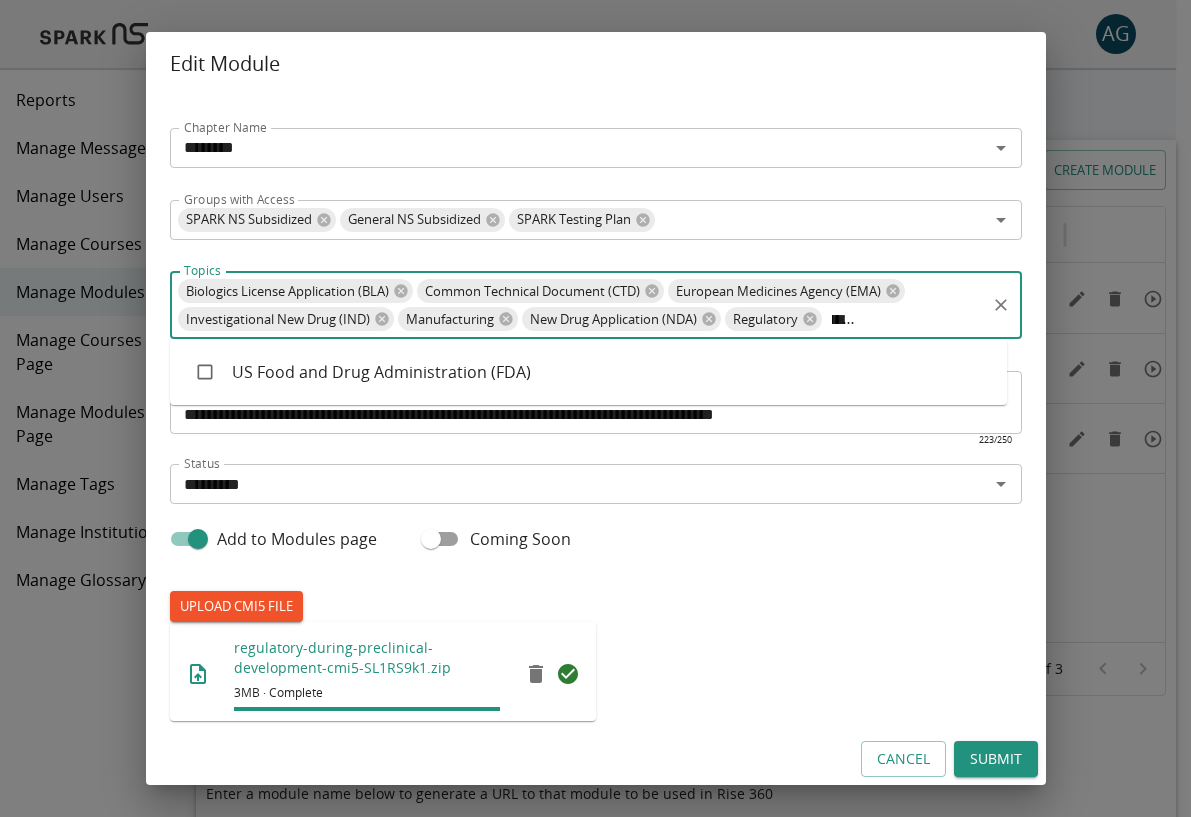 click on "US Food and Drug Administration (FDA)" at bounding box center (588, 372) 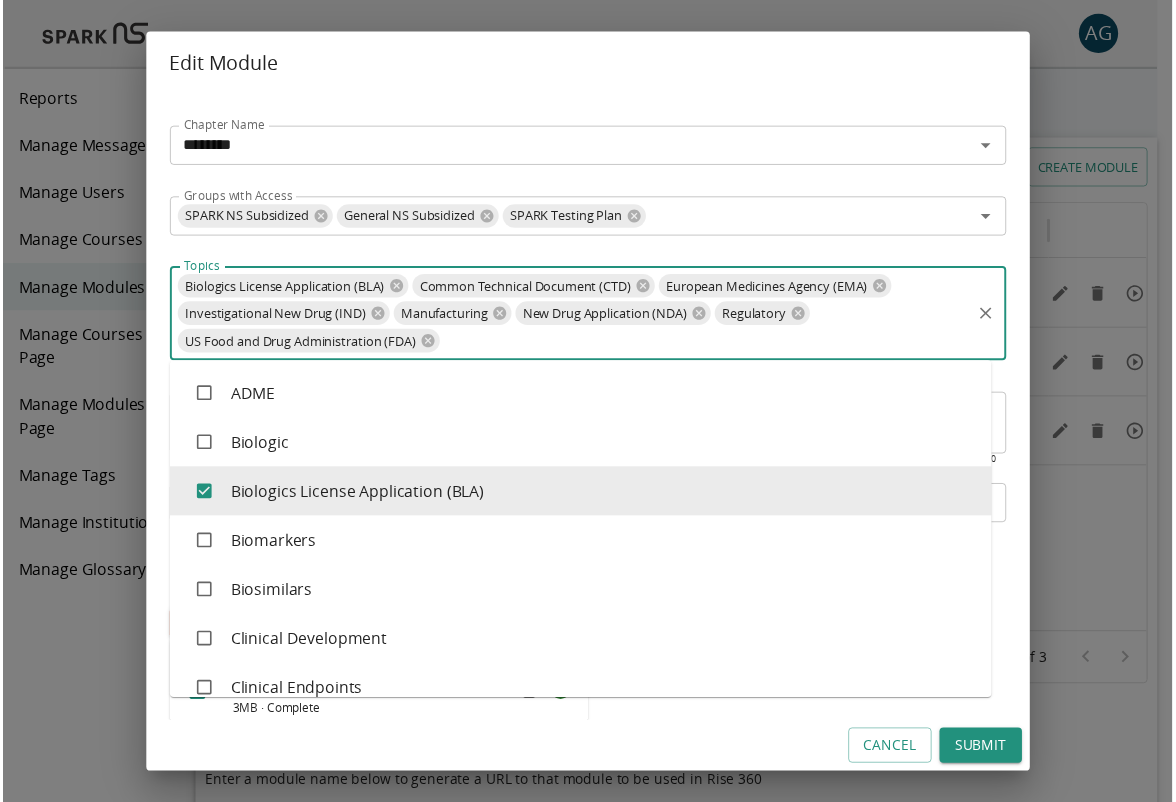 scroll, scrollTop: 0, scrollLeft: 0, axis: both 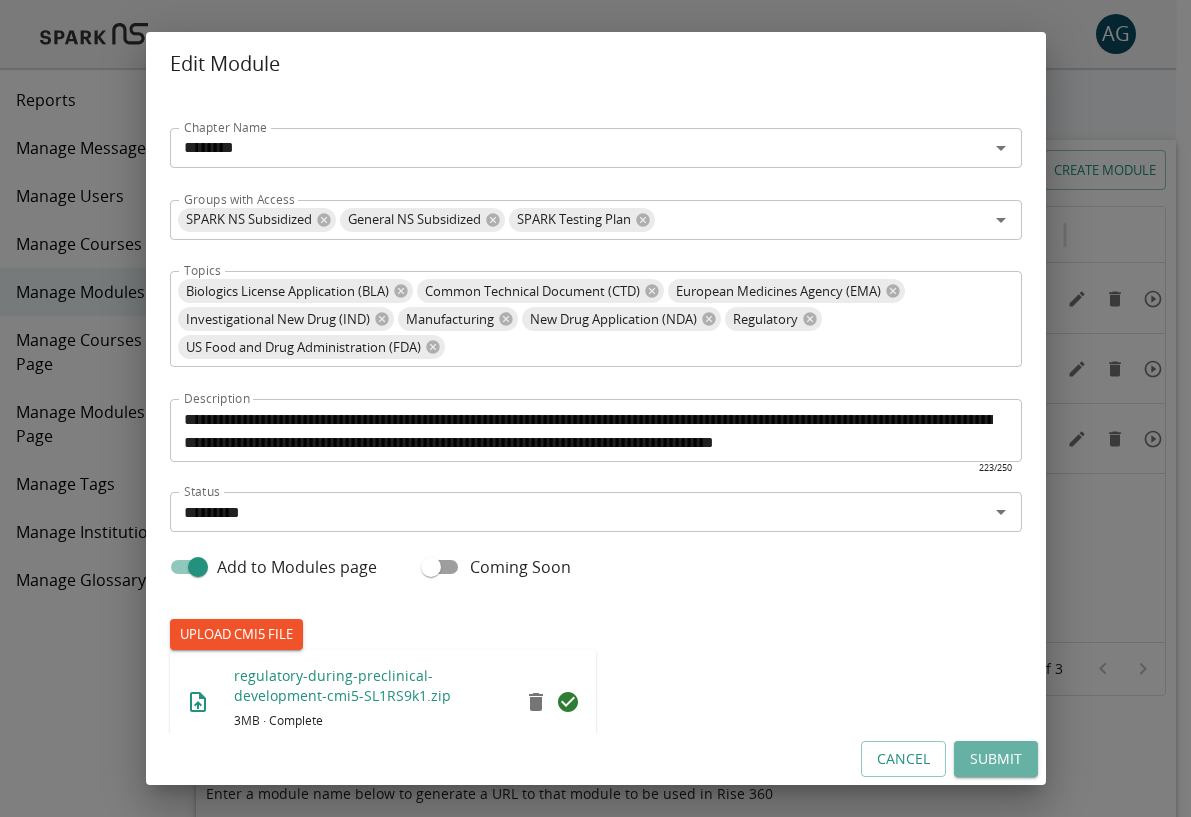 click on "Submit" at bounding box center [996, 759] 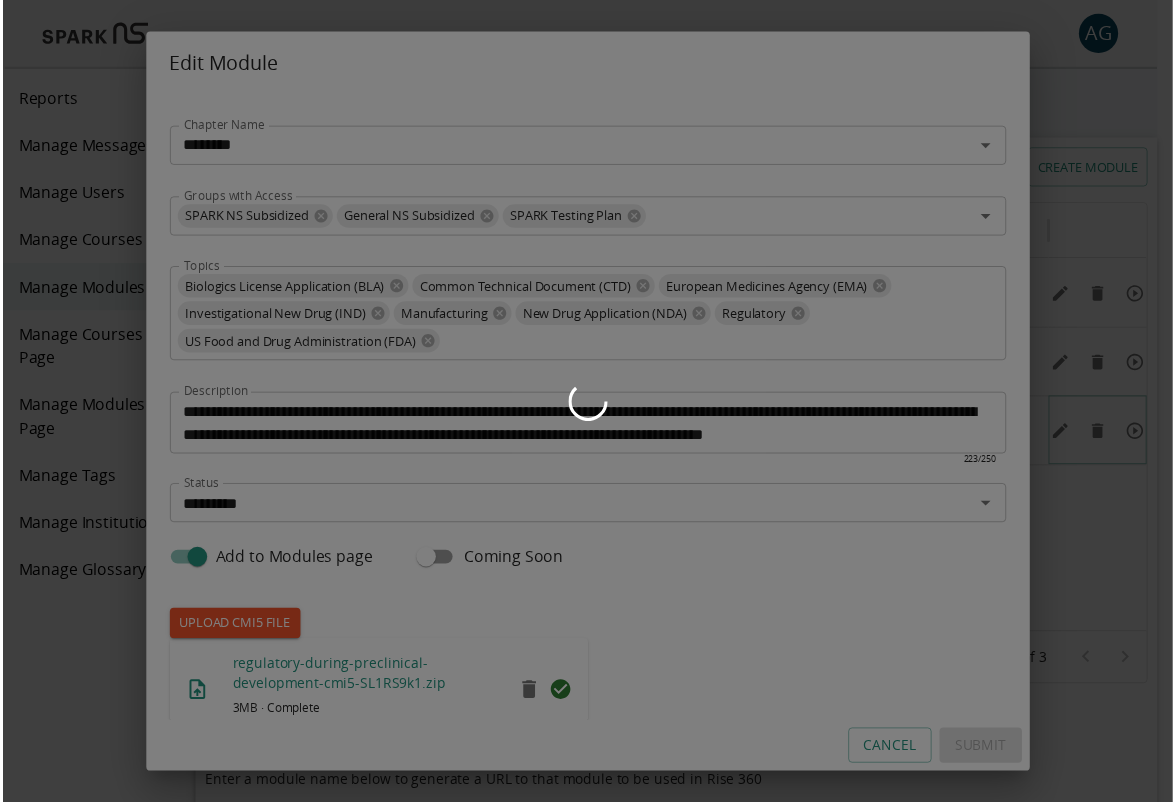 scroll, scrollTop: 0, scrollLeft: 84, axis: horizontal 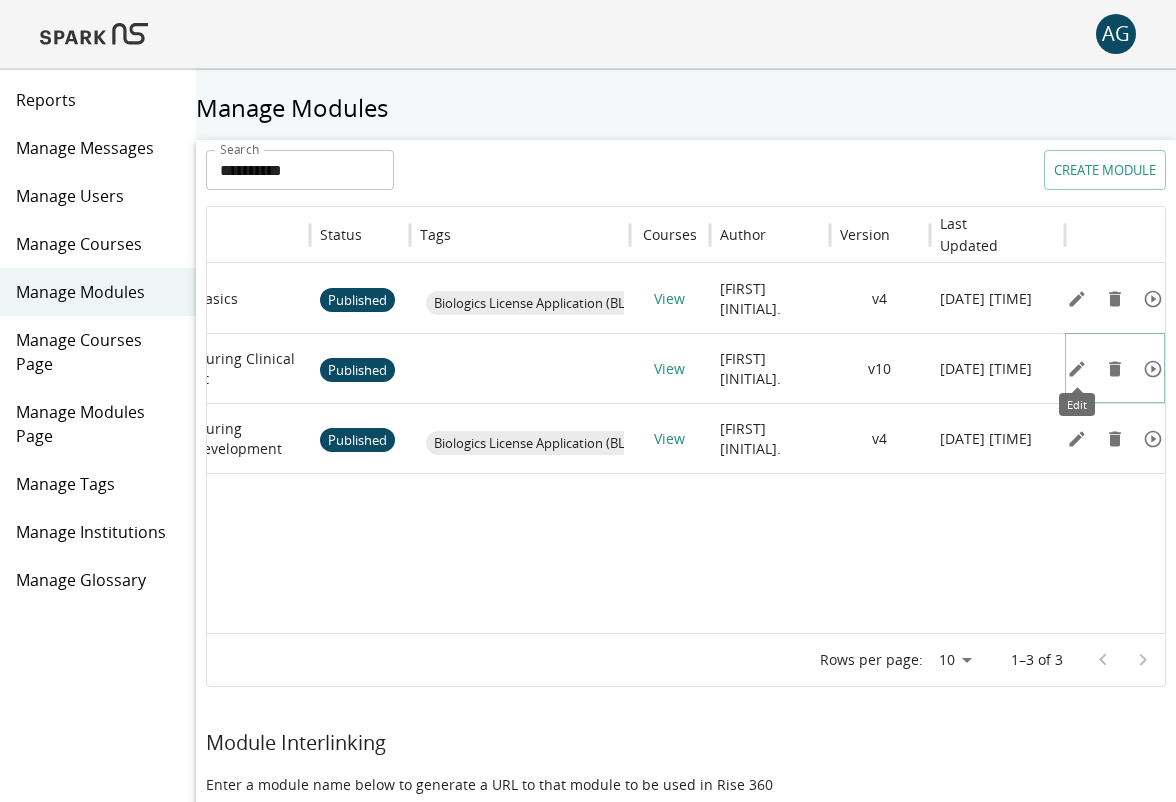 click at bounding box center [1077, 299] 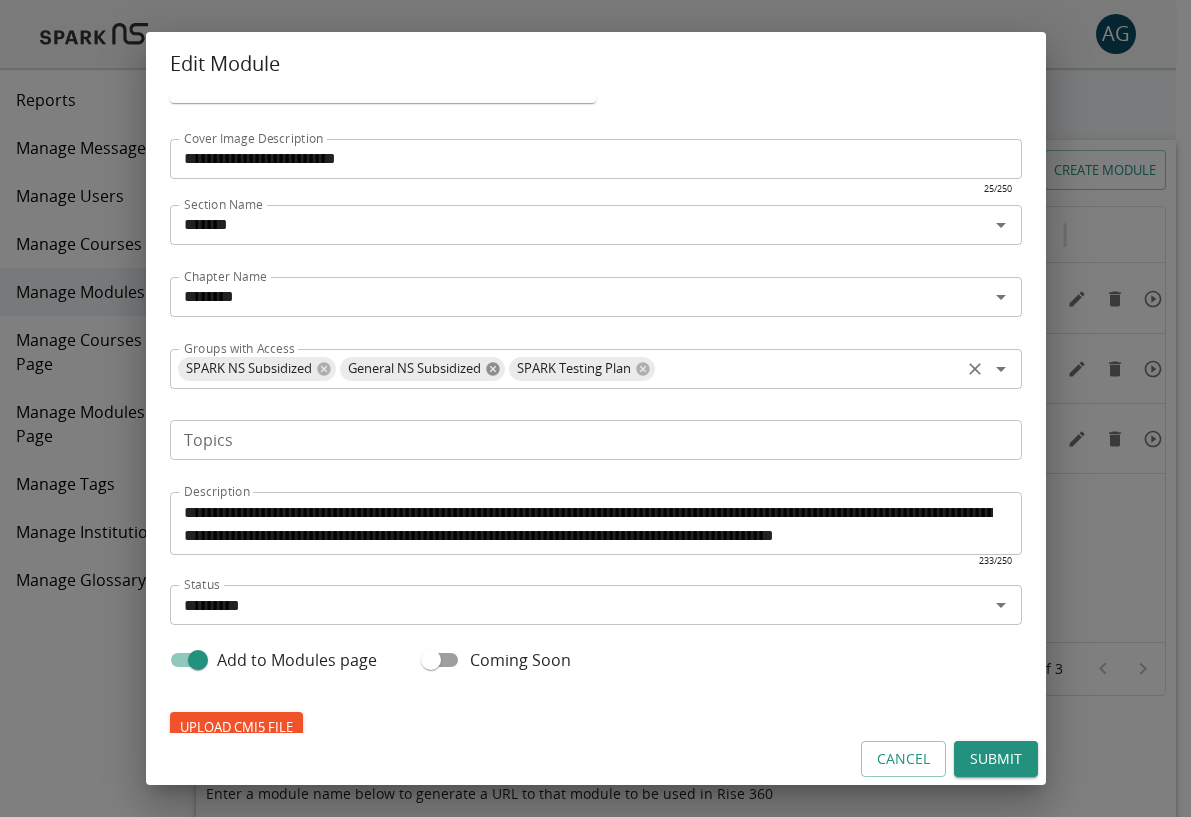 scroll, scrollTop: 228, scrollLeft: 0, axis: vertical 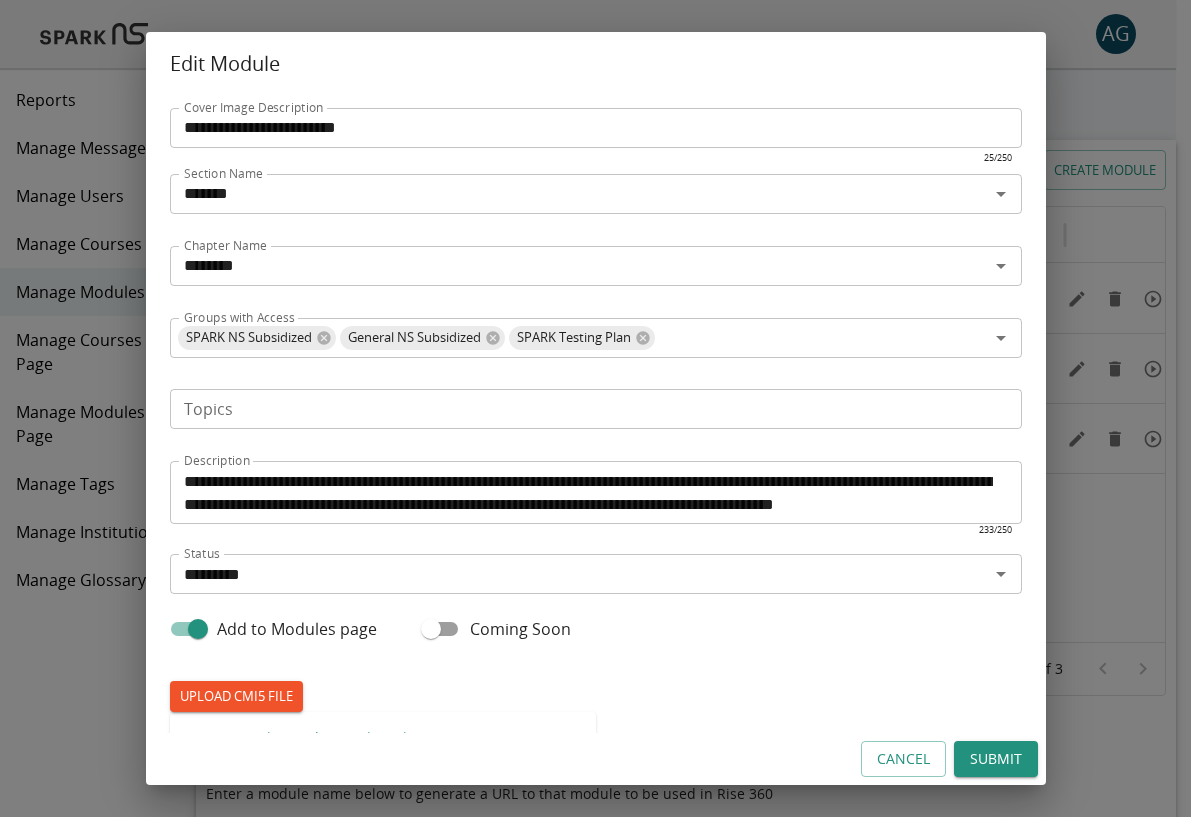 click on "Topics" at bounding box center (594, 409) 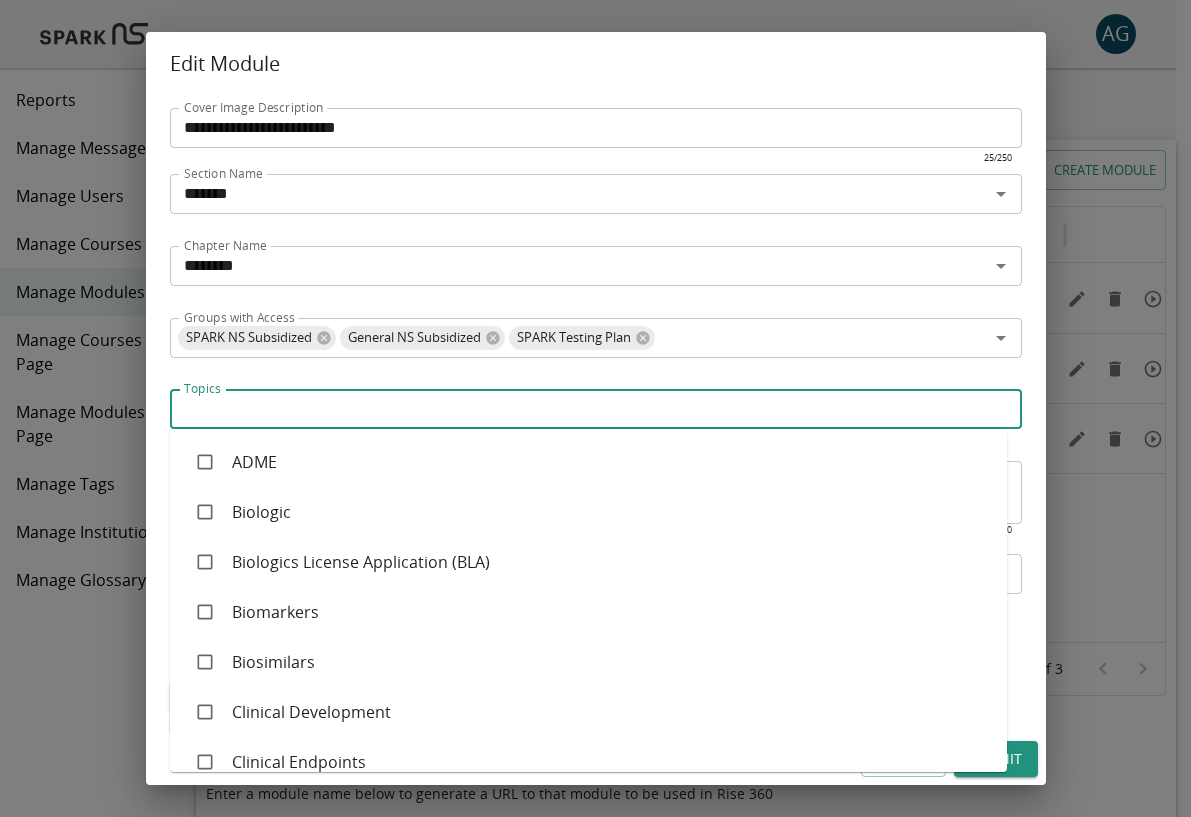 paste on "**********" 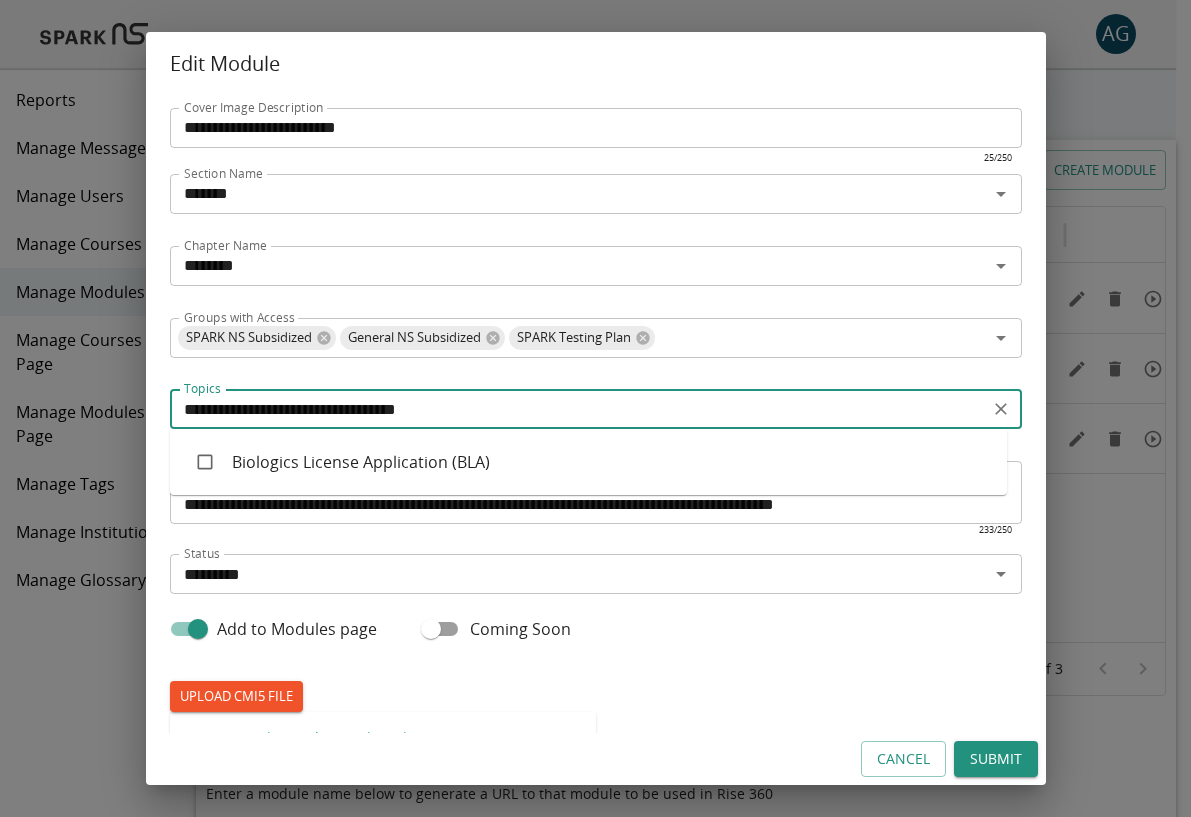 click on "Biologics License Application (BLA)" at bounding box center (588, 462) 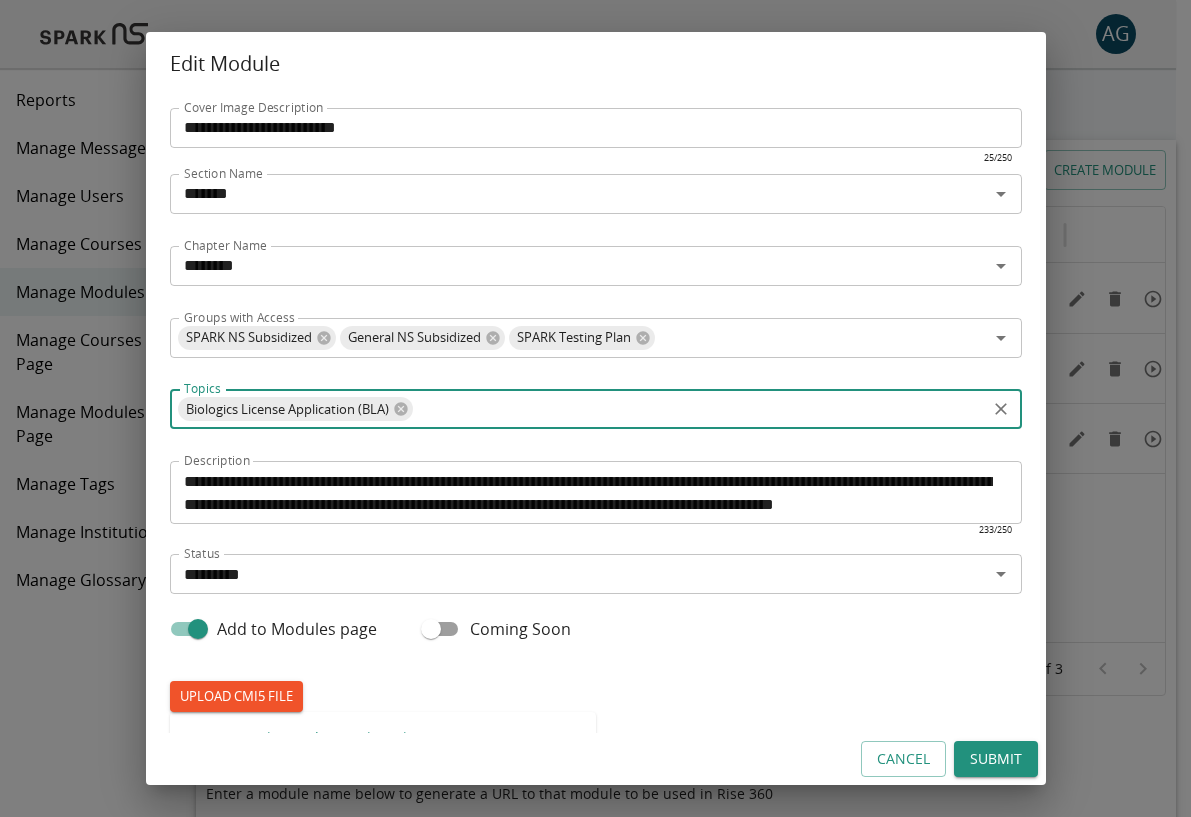 paste on "**********" 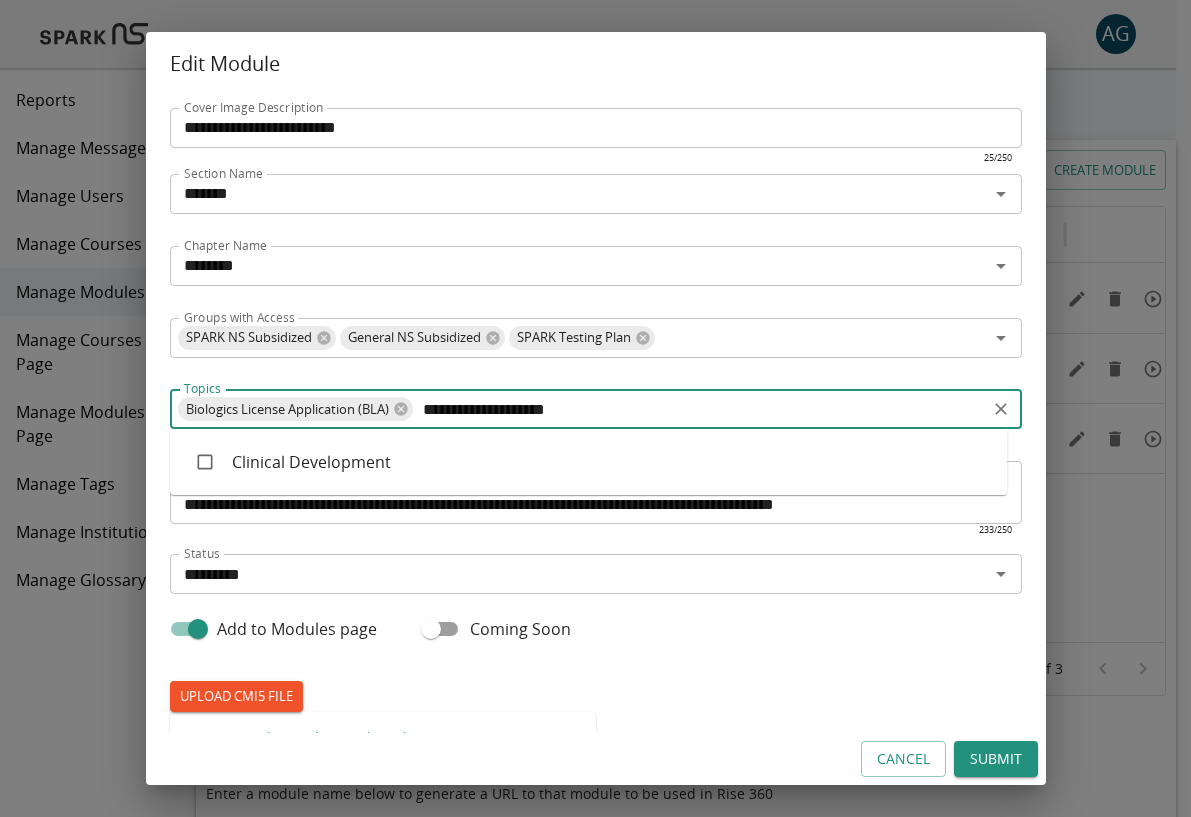 click on "Clinical Development" at bounding box center (588, 462) 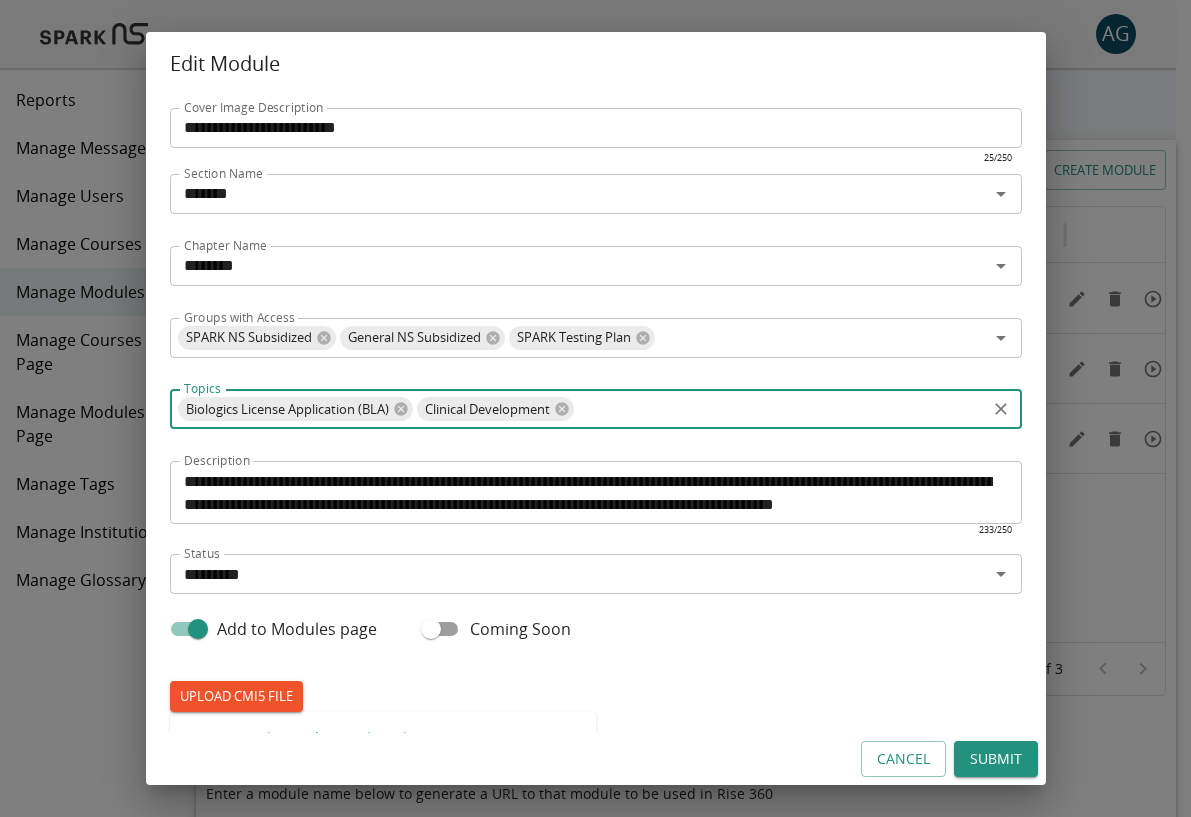 paste on "**********" 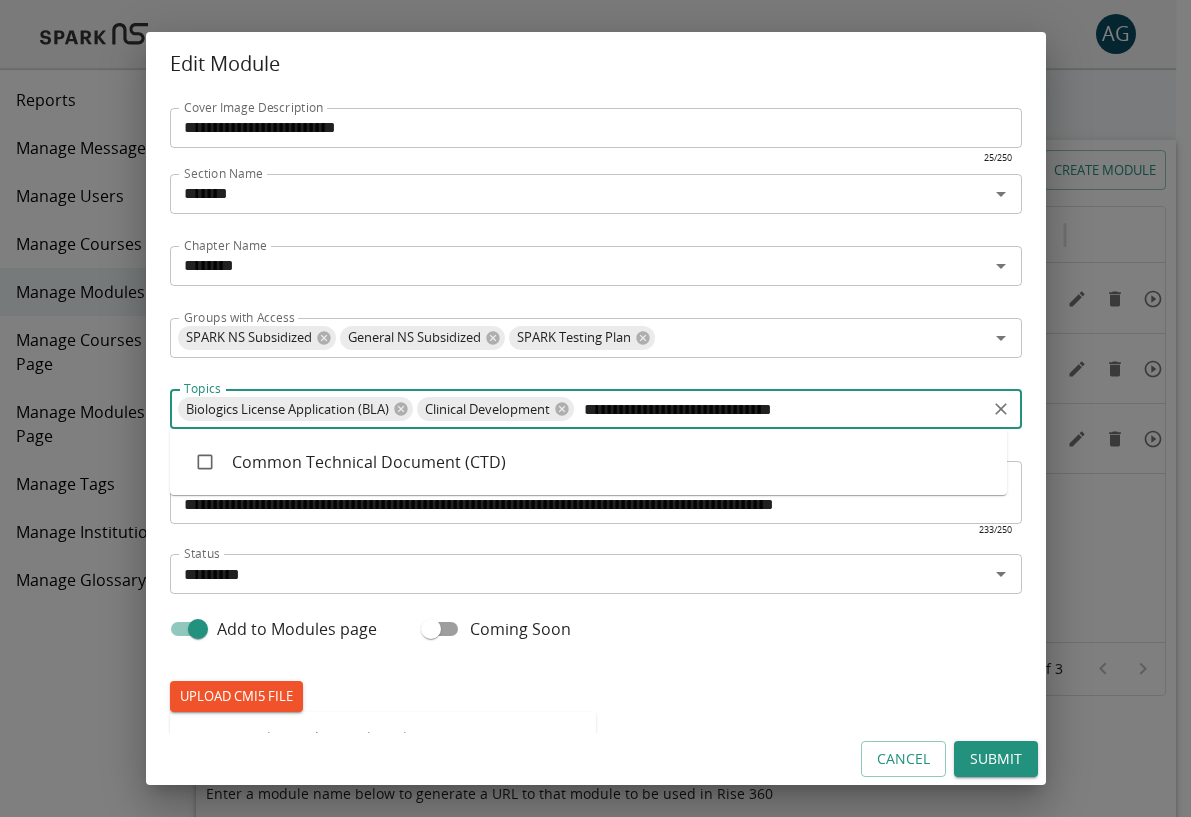 click on "Common Technical Document (CTD)" at bounding box center [588, 462] 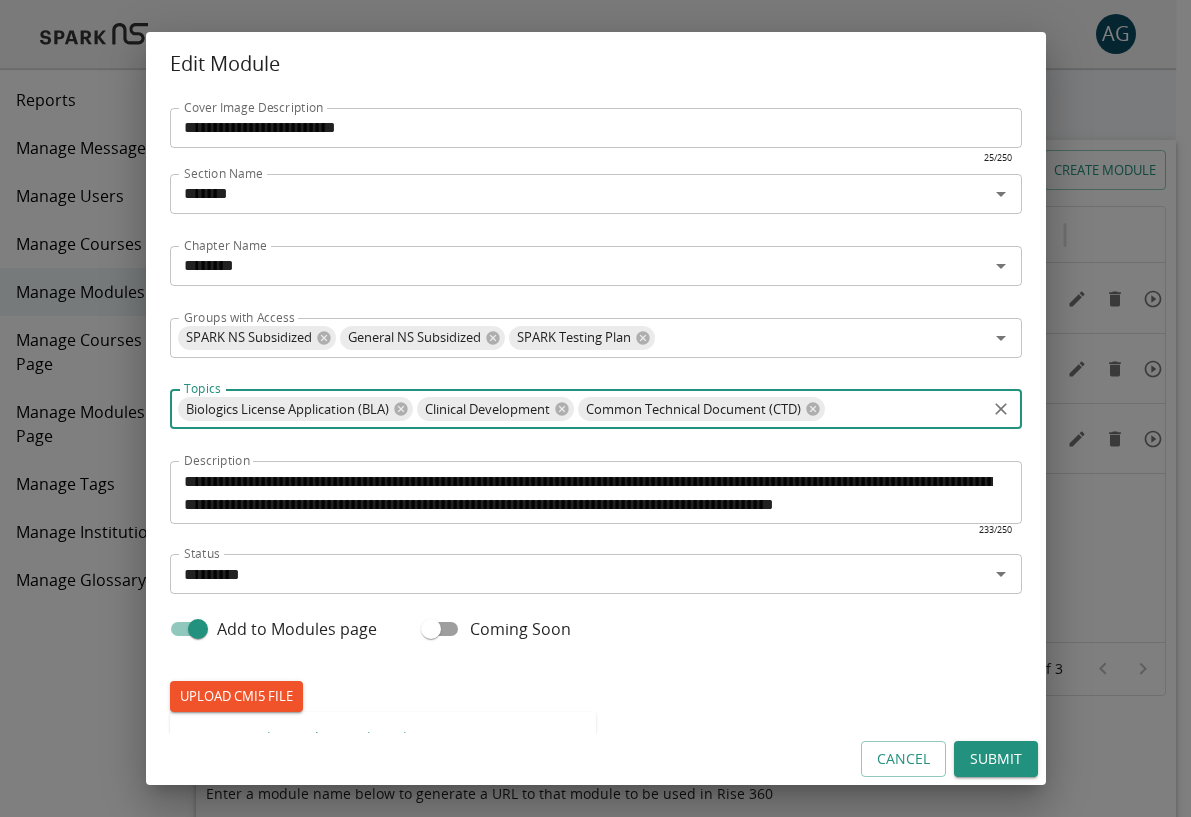 paste on "**********" 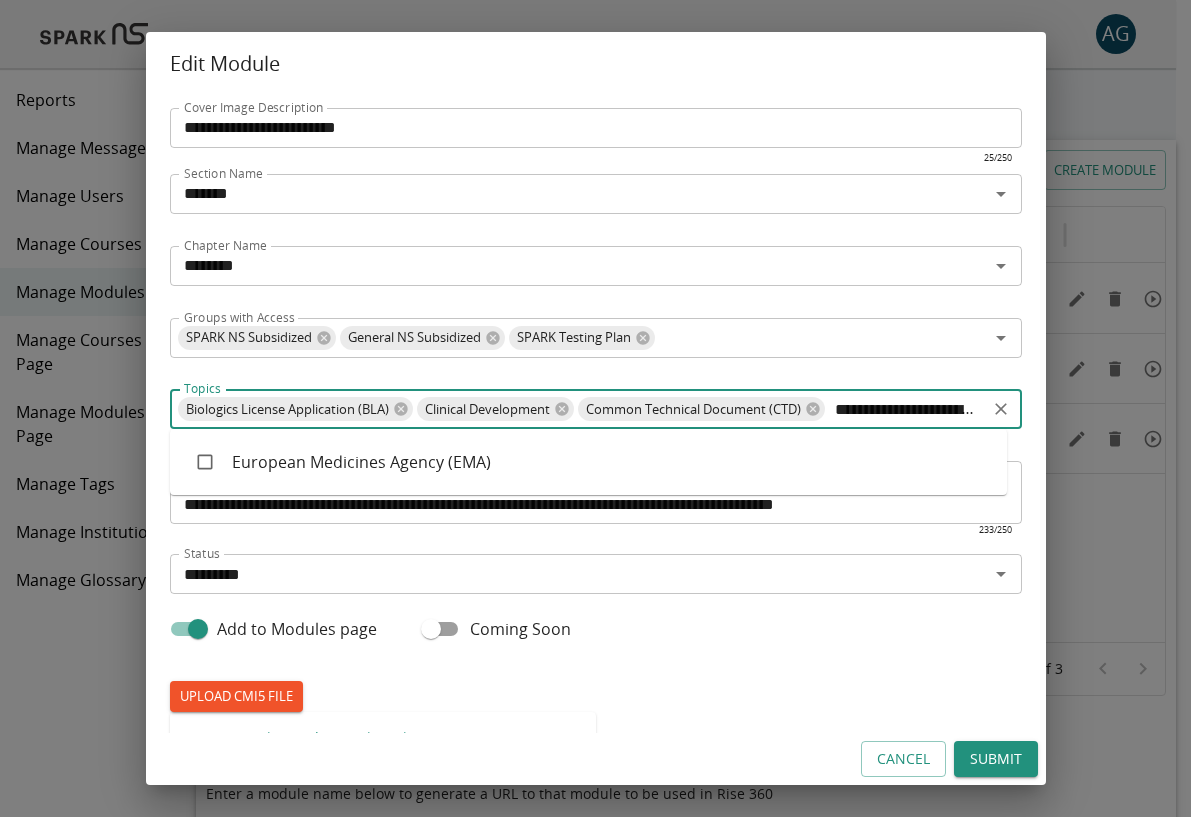 scroll, scrollTop: 0, scrollLeft: 139, axis: horizontal 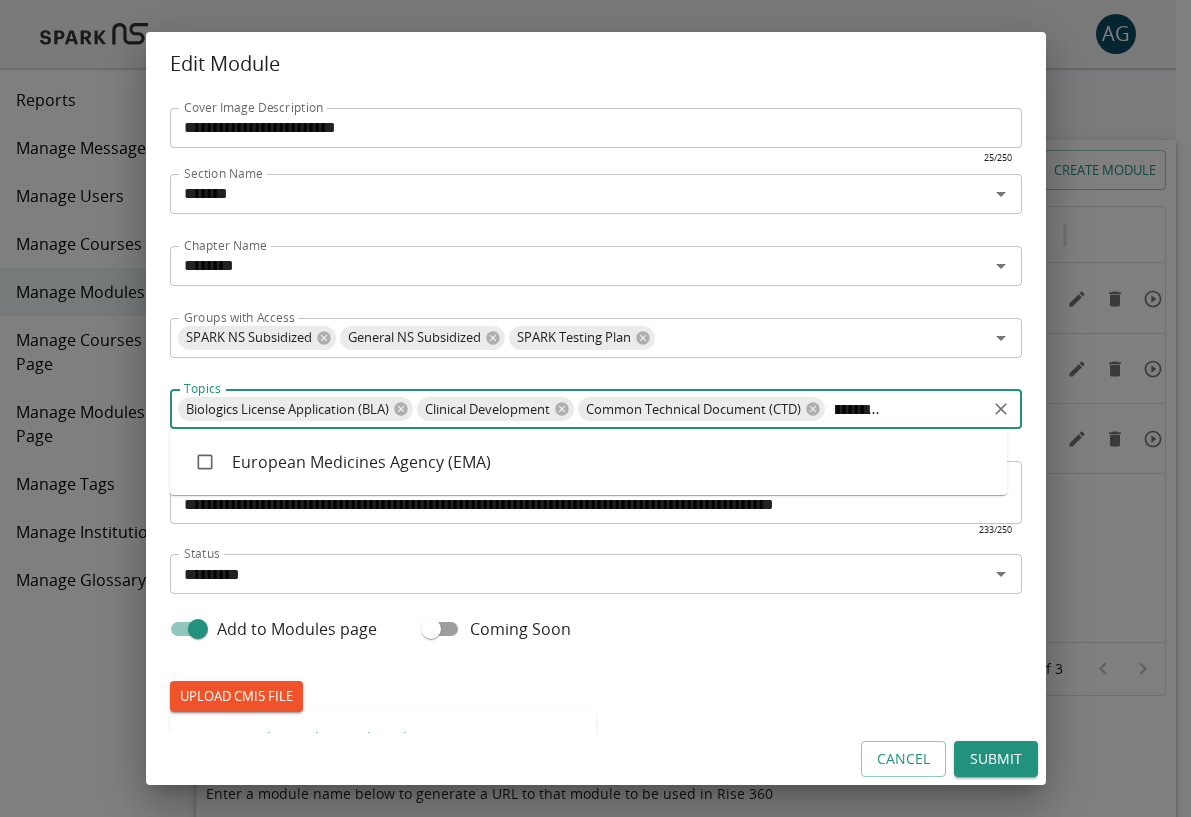 click on "European Medicines Agency (EMA)" at bounding box center [588, 462] 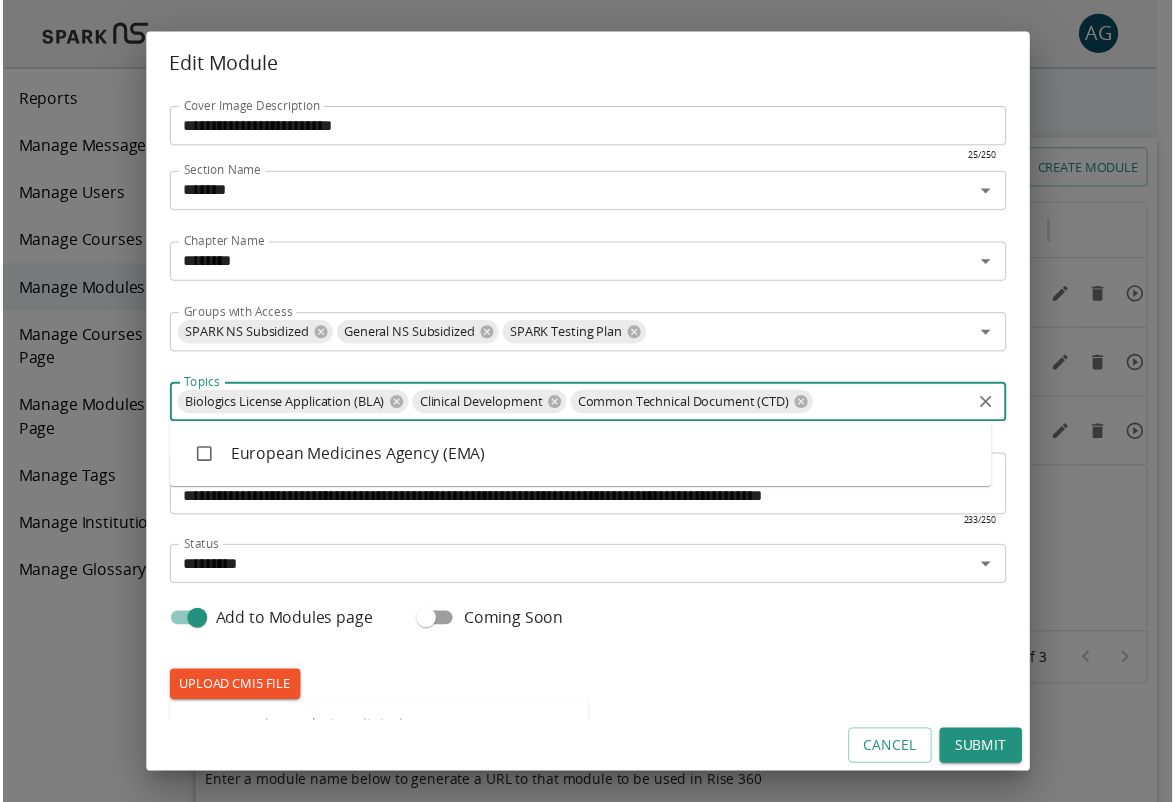 scroll, scrollTop: 0, scrollLeft: 0, axis: both 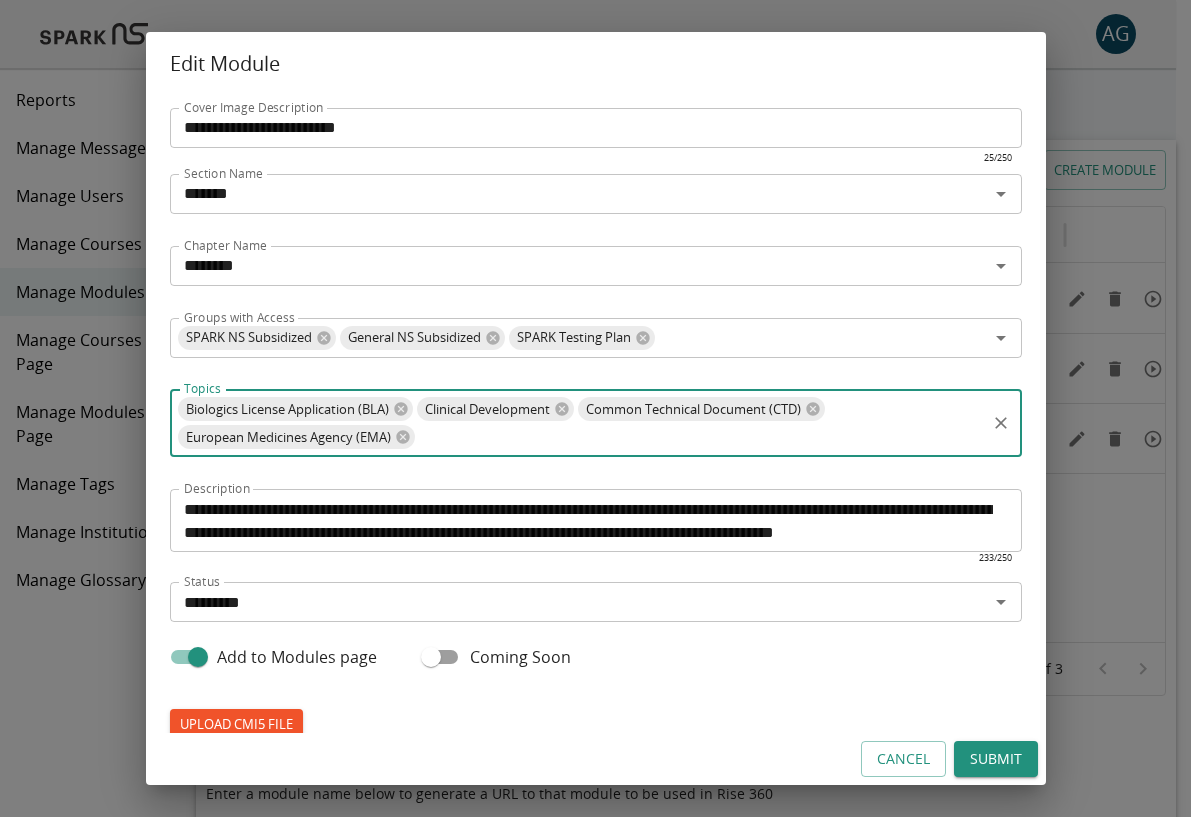 paste on "**********" 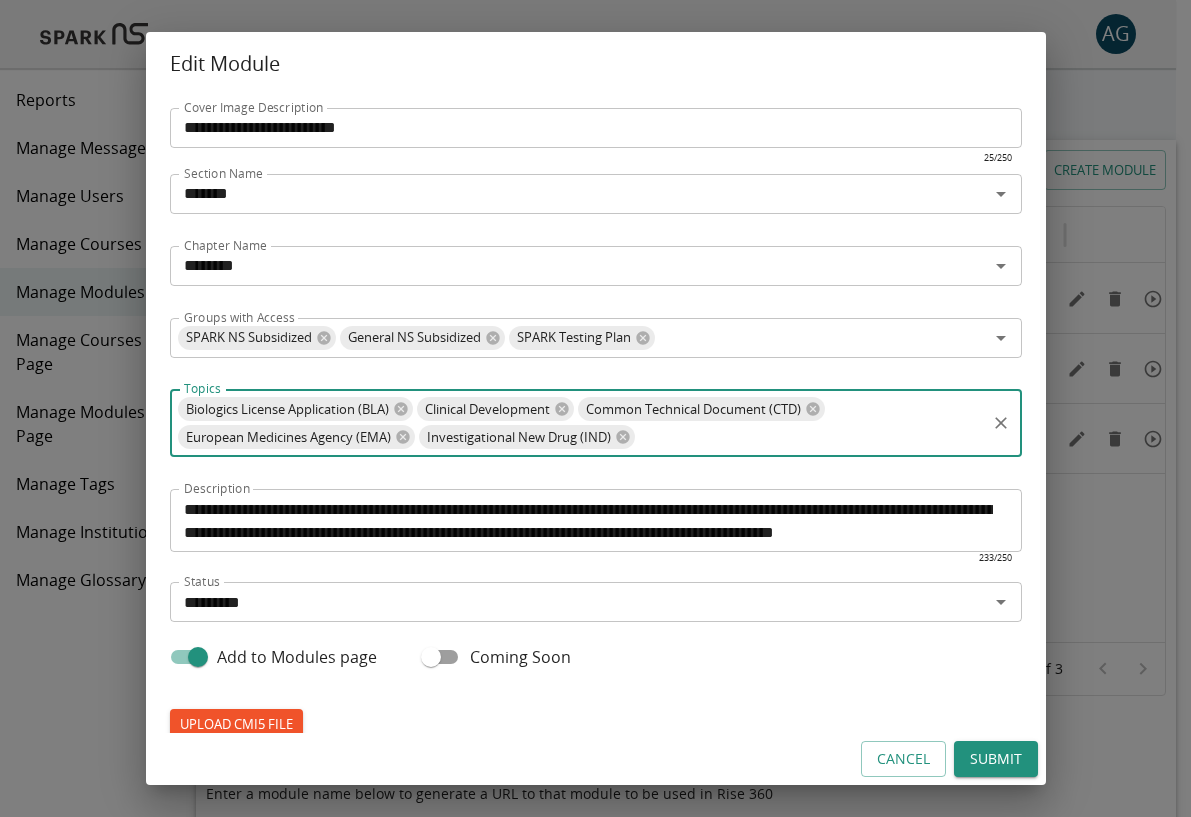 paste on "**********" 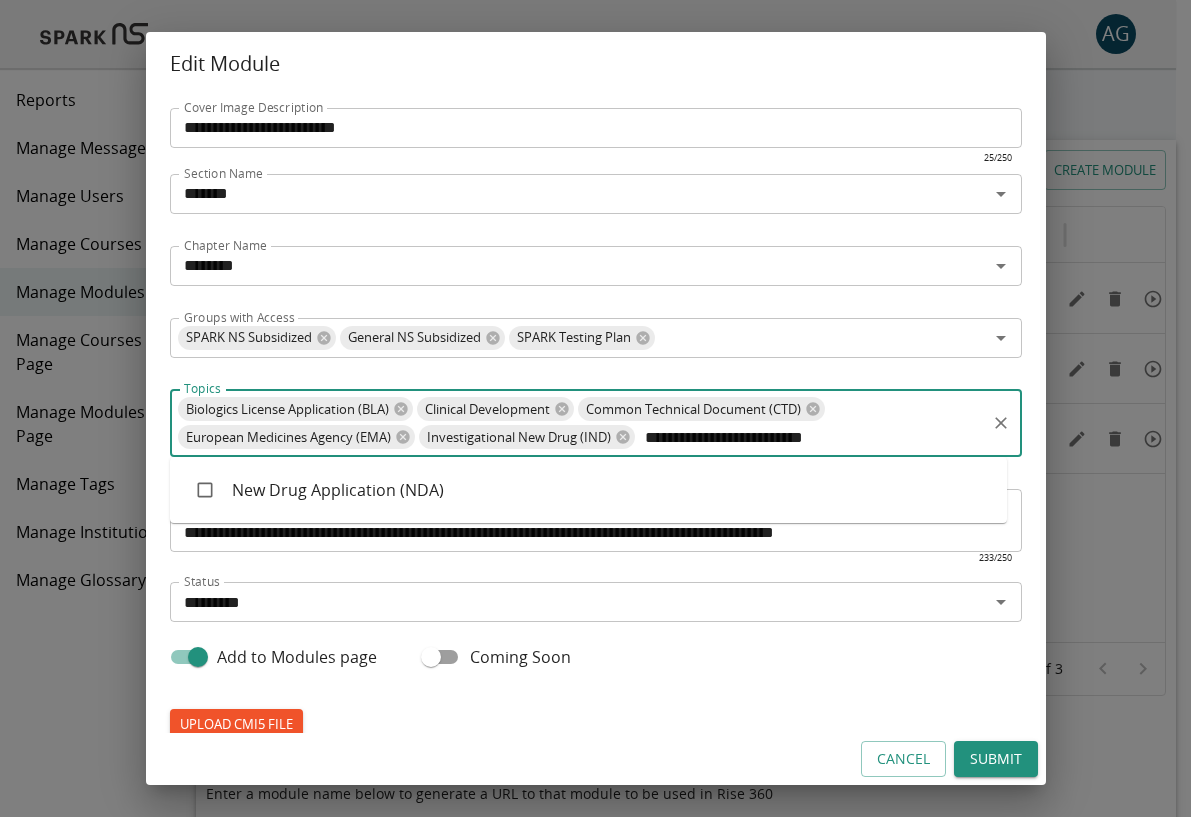 click on "New Drug Application (NDA)" at bounding box center [588, 490] 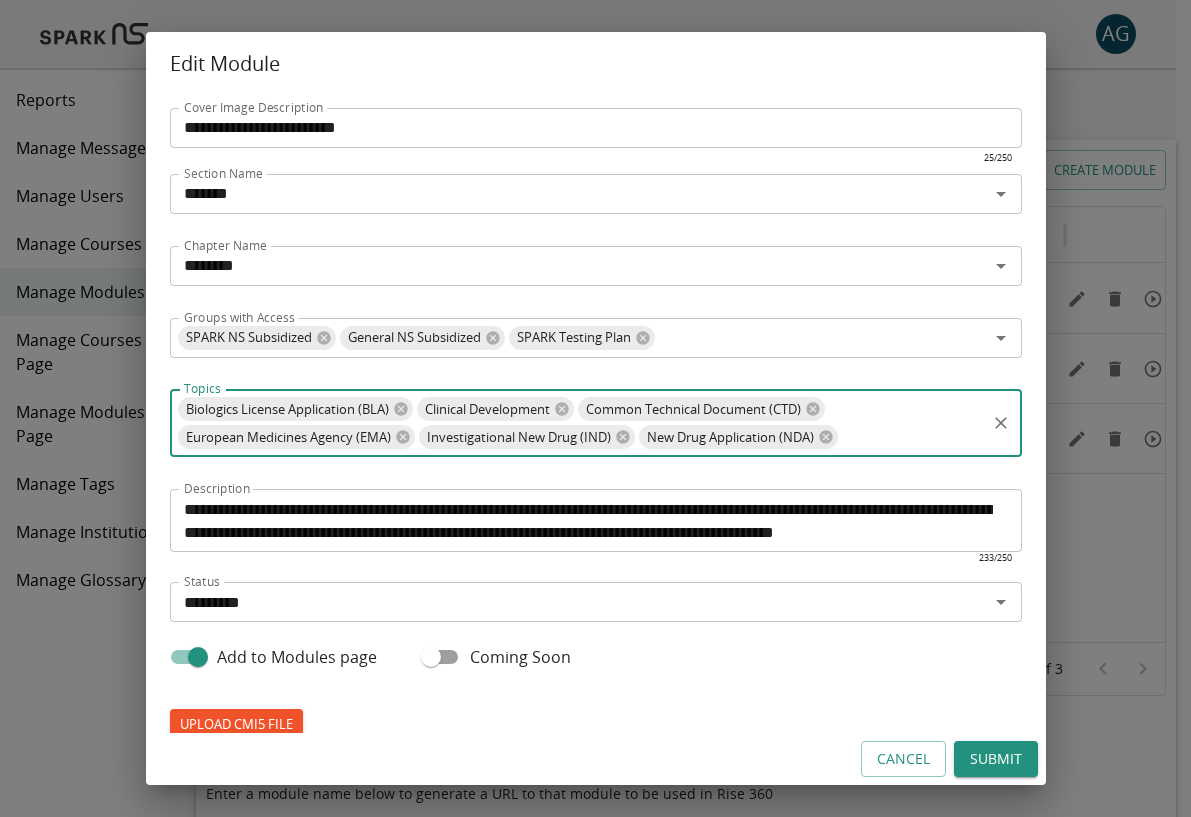 paste on "**********" 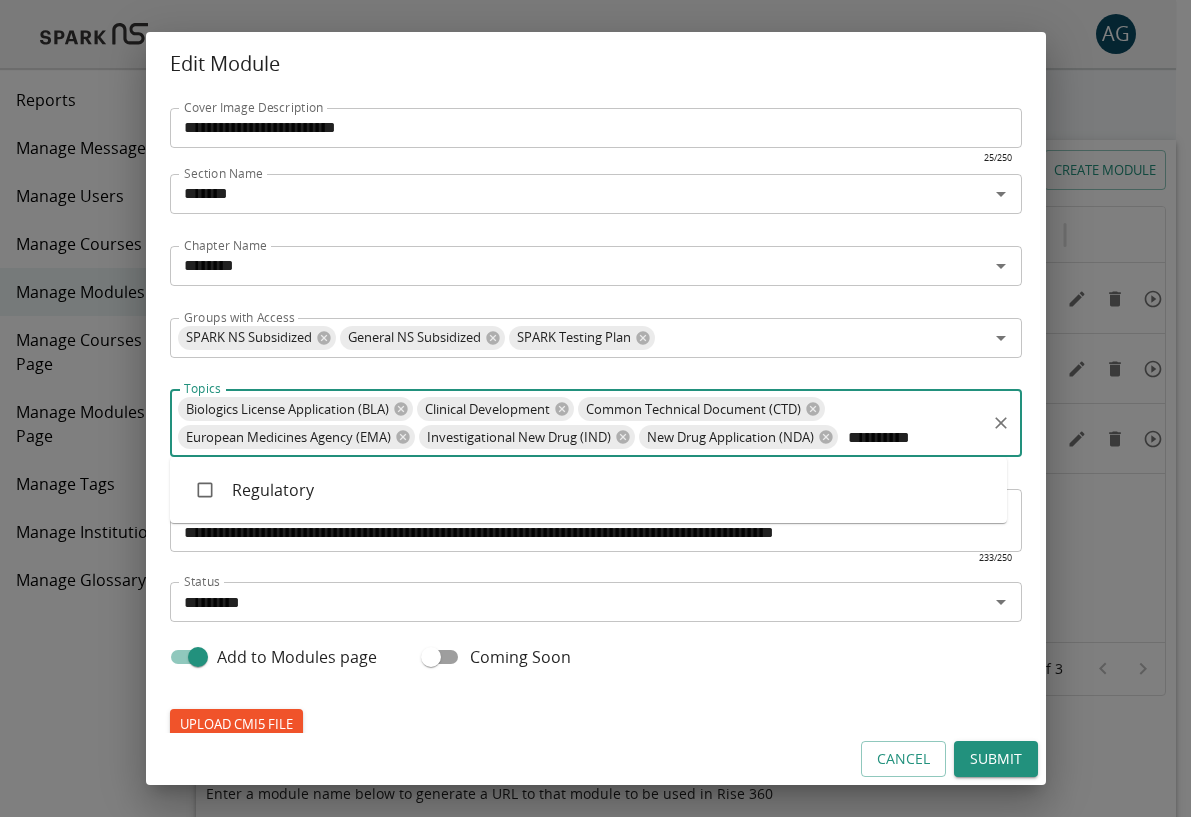 drag, startPoint x: 452, startPoint y: 496, endPoint x: 428, endPoint y: 498, distance: 24.083189 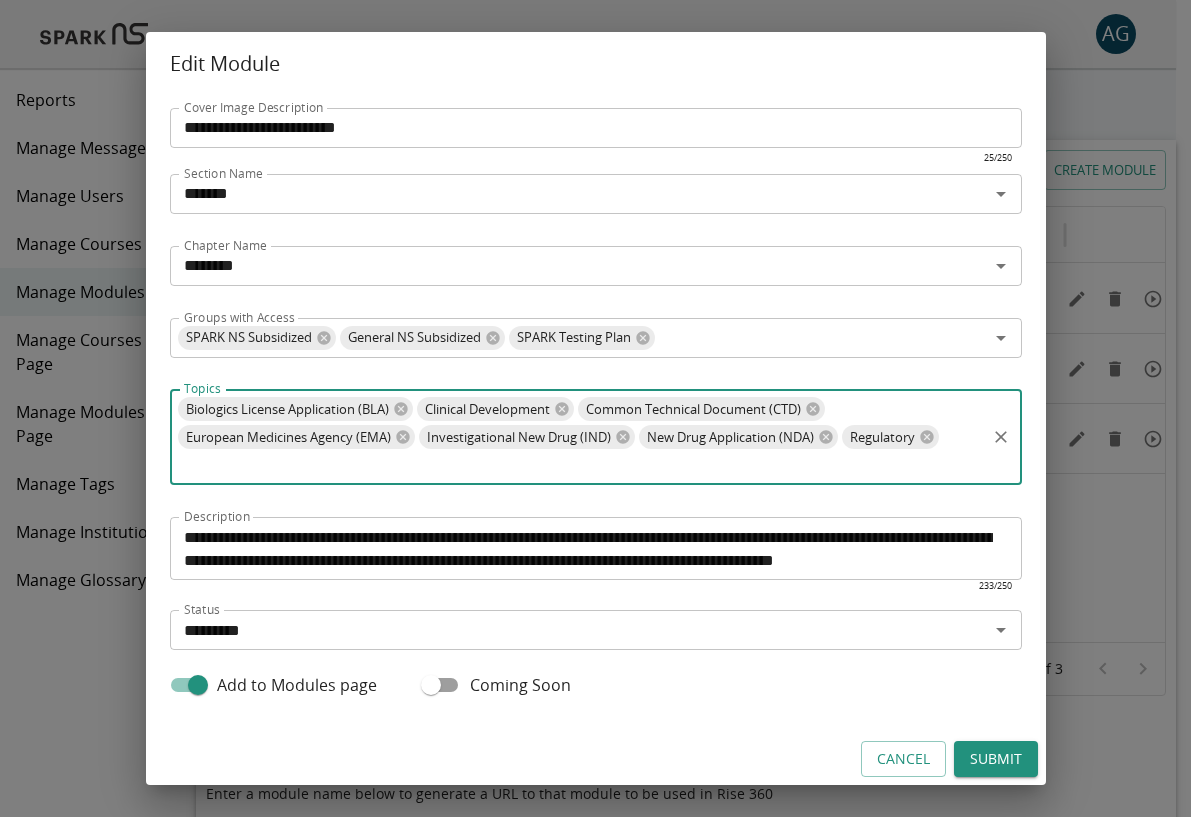 paste on "**********" 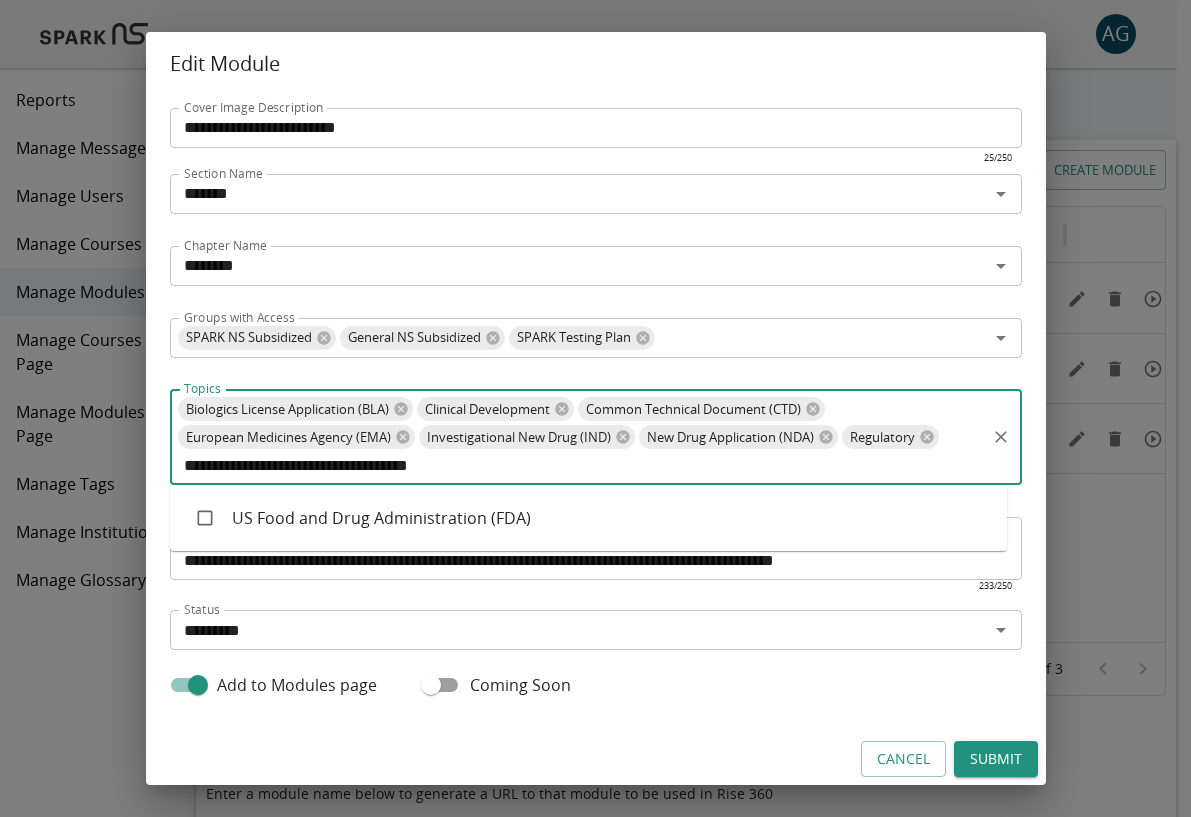 click on "US Food and Drug Administration (FDA)" at bounding box center [588, 518] 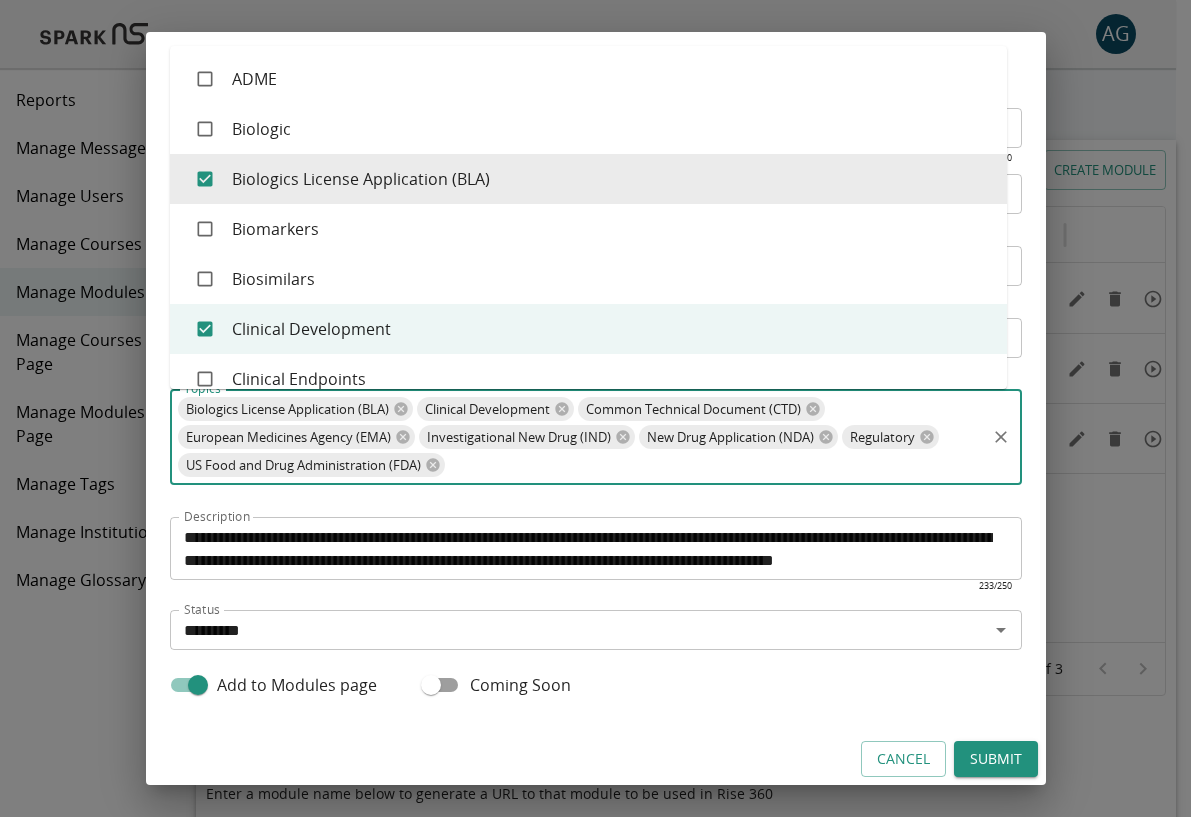 click on "Submit" at bounding box center [996, 759] 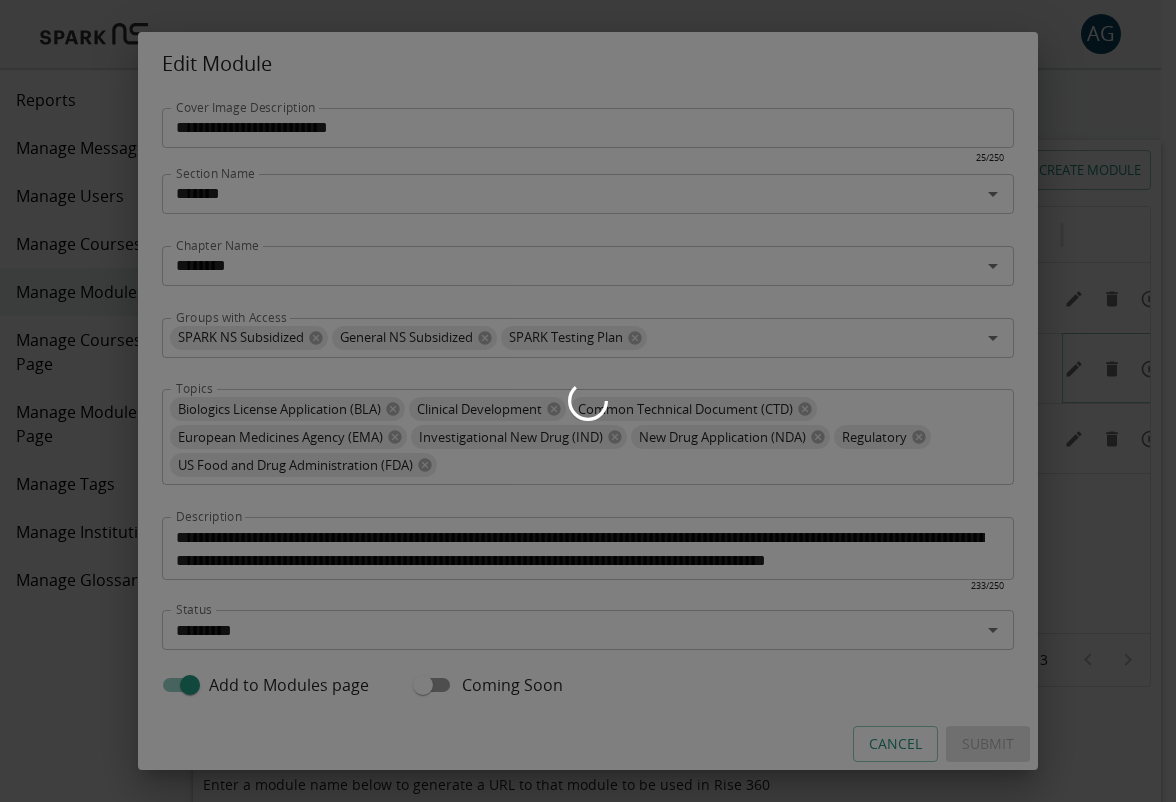scroll, scrollTop: 0, scrollLeft: 84, axis: horizontal 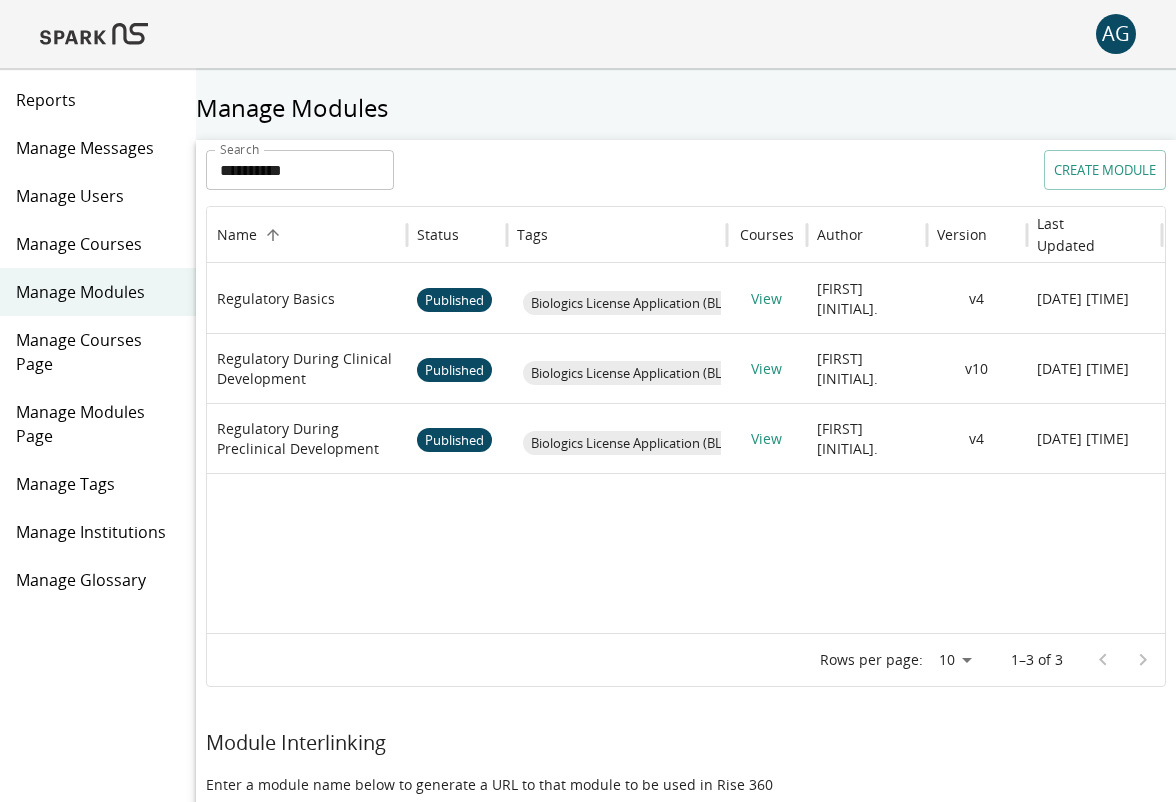 click at bounding box center [734, 553] 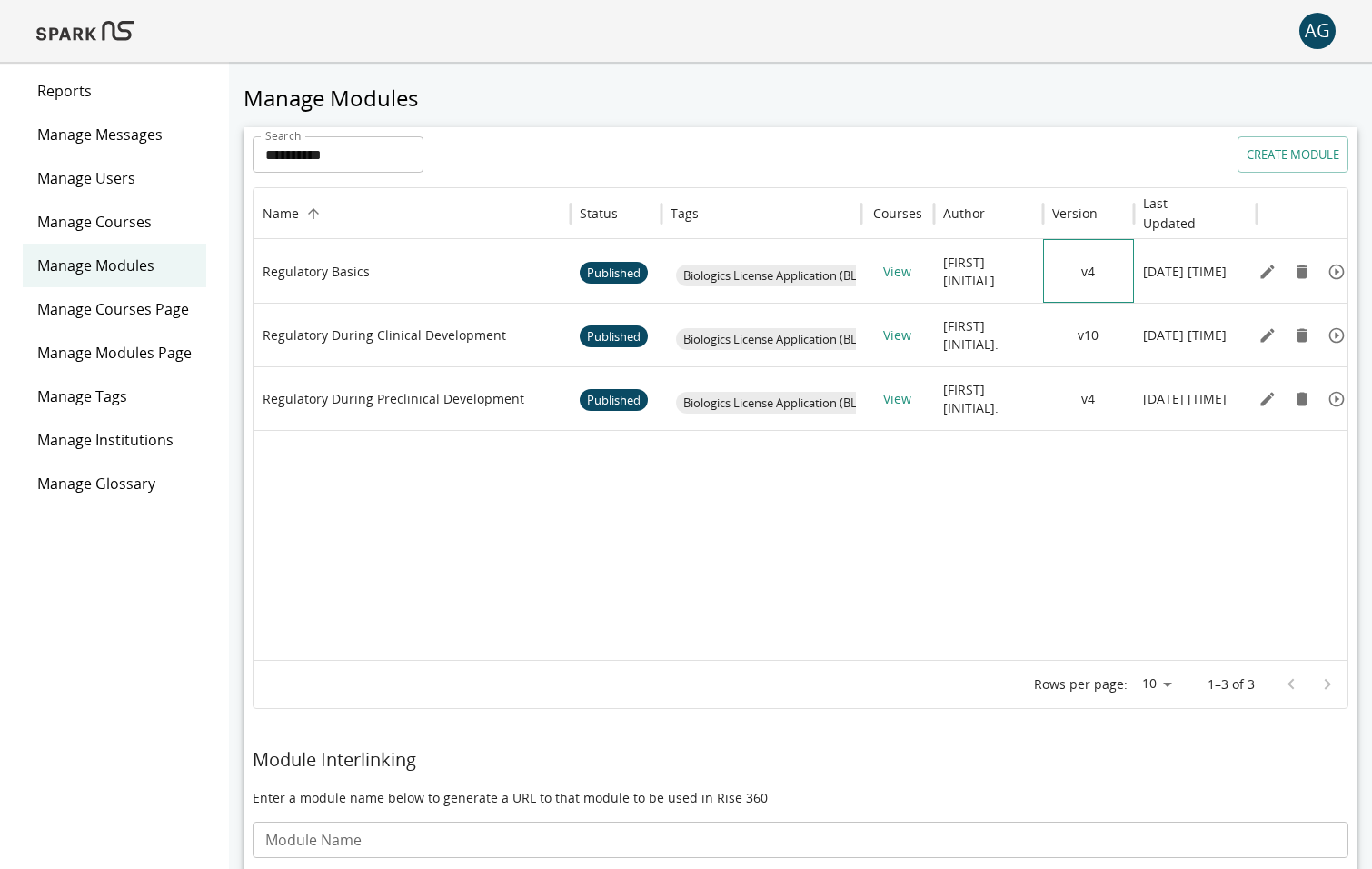 click on "v4" at bounding box center [1089, 271] 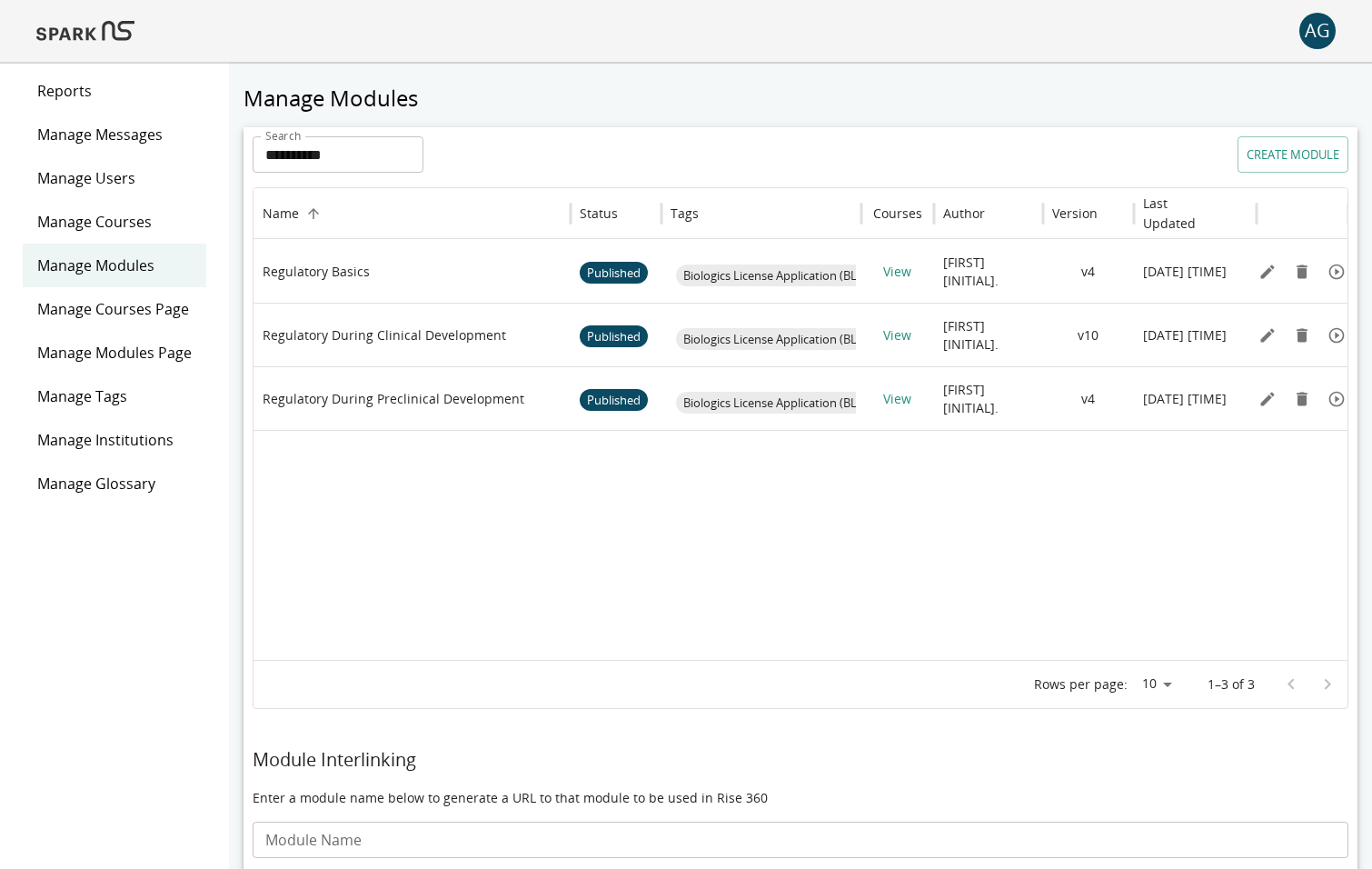 click at bounding box center (85, 31) 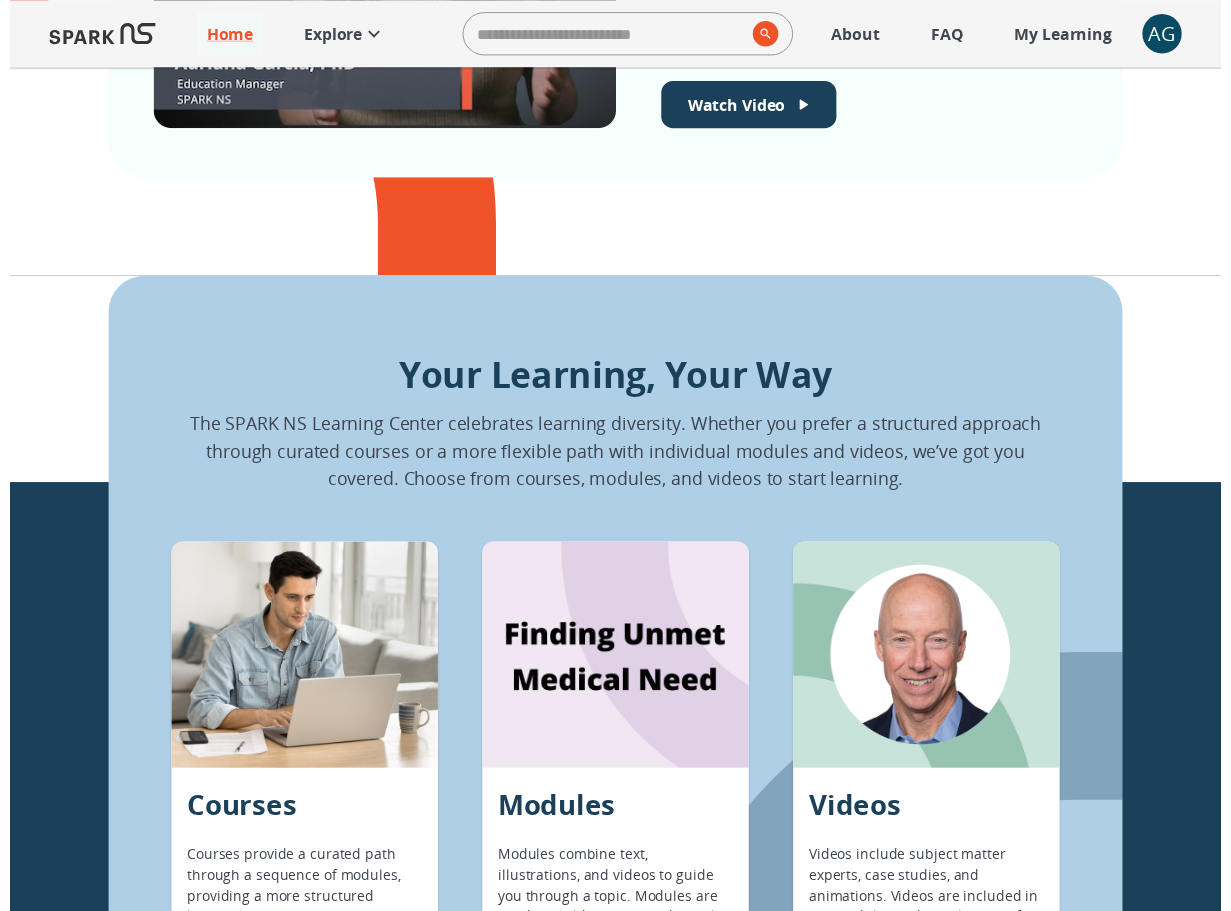 scroll, scrollTop: 0, scrollLeft: 0, axis: both 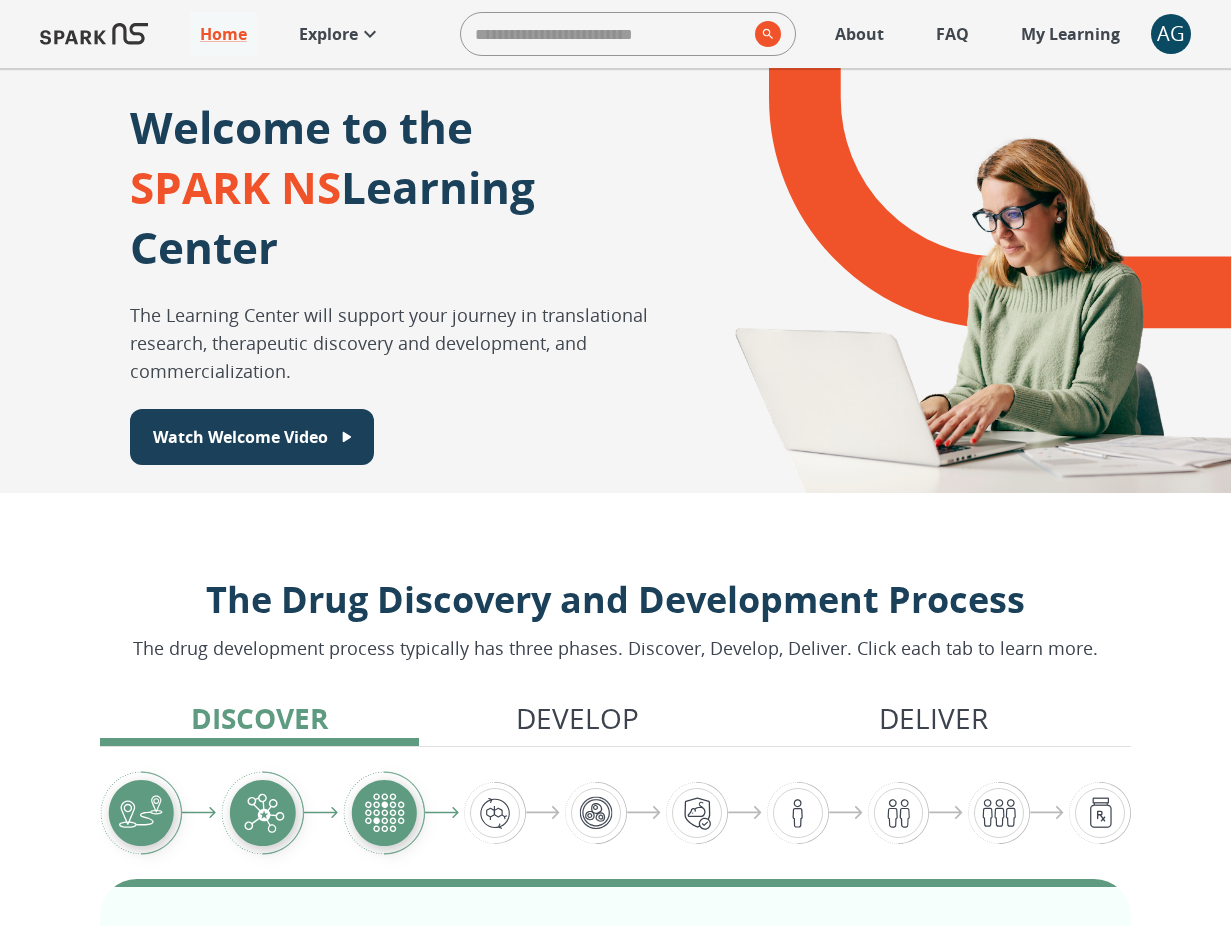 click on "AG" at bounding box center [1171, 34] 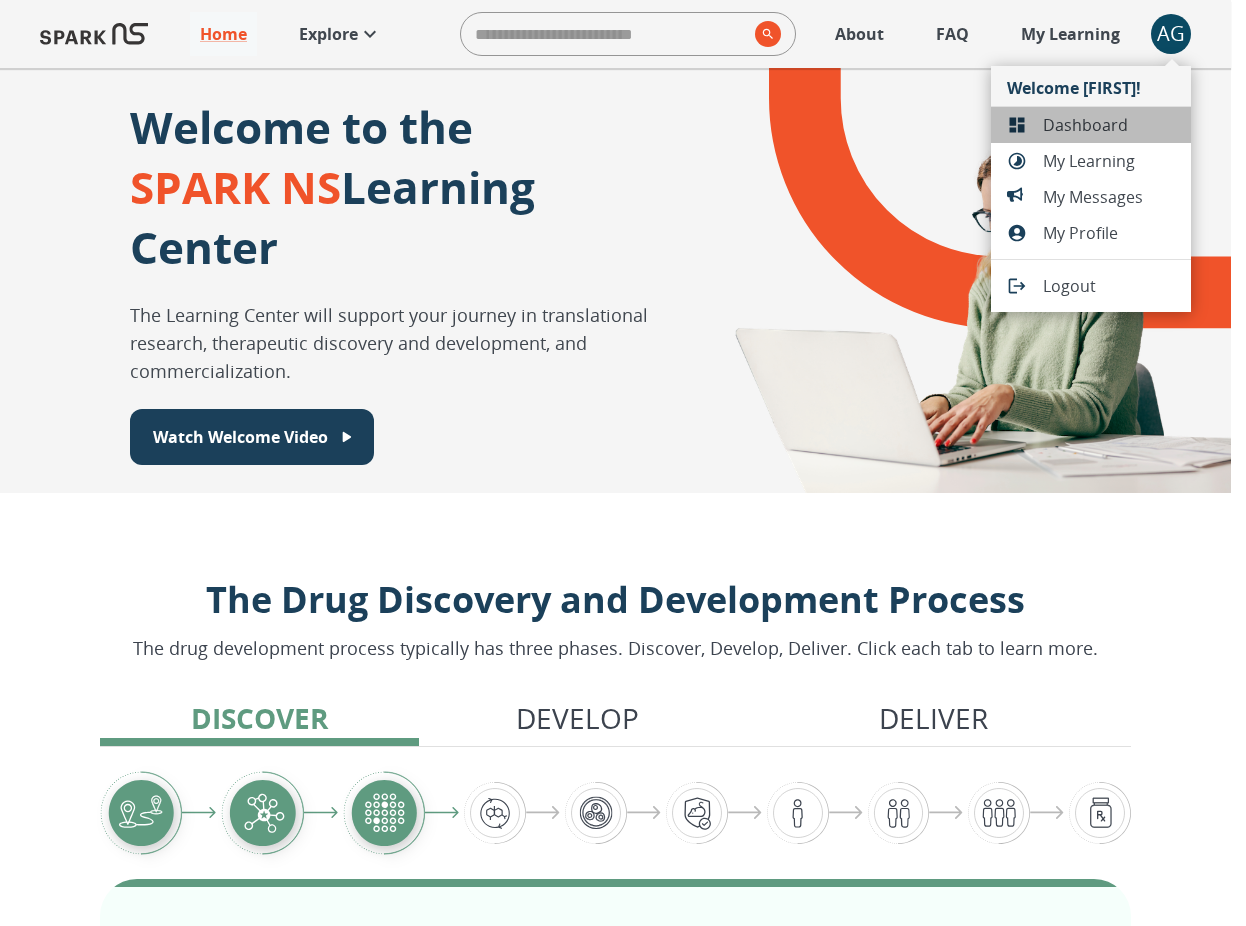 click on "Dashboard" at bounding box center [1091, 125] 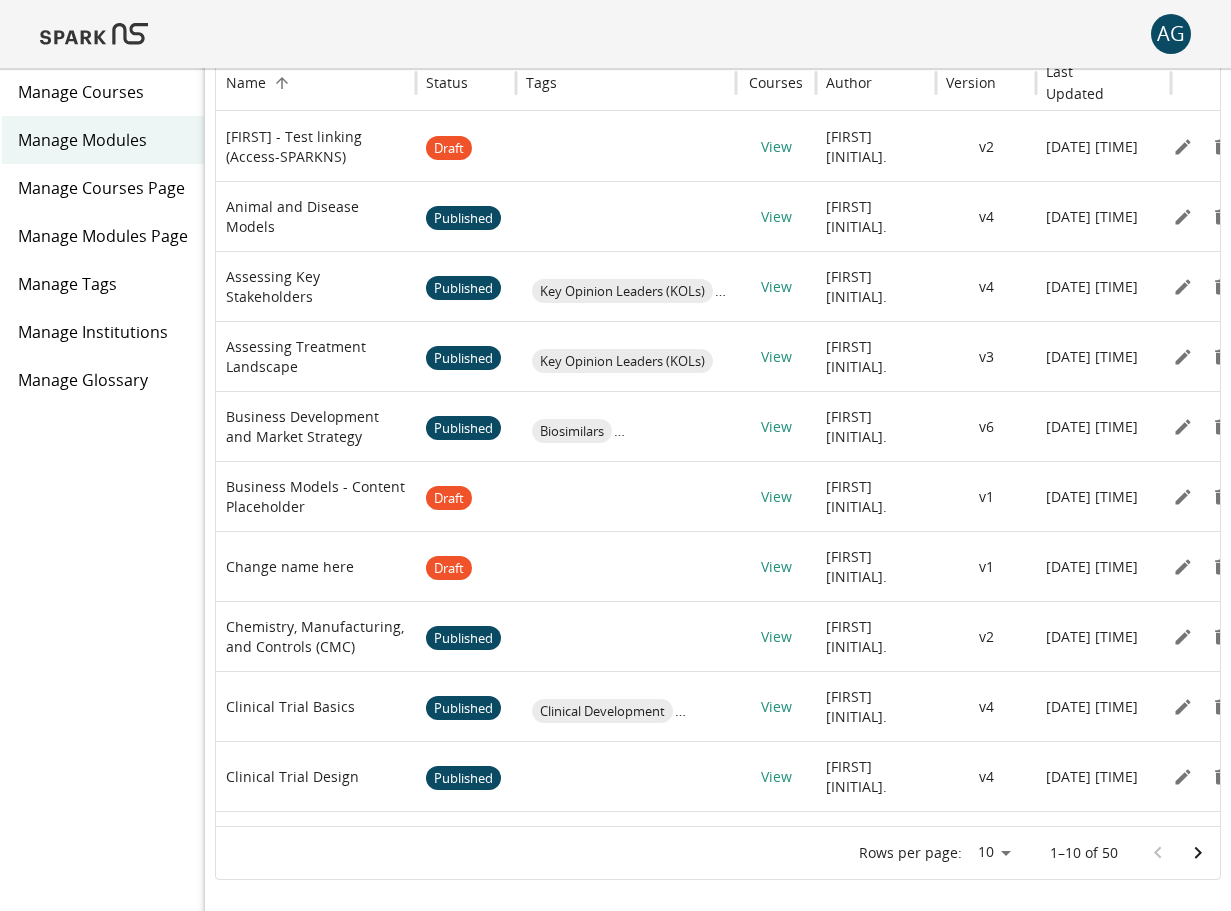 scroll, scrollTop: 0, scrollLeft: 0, axis: both 